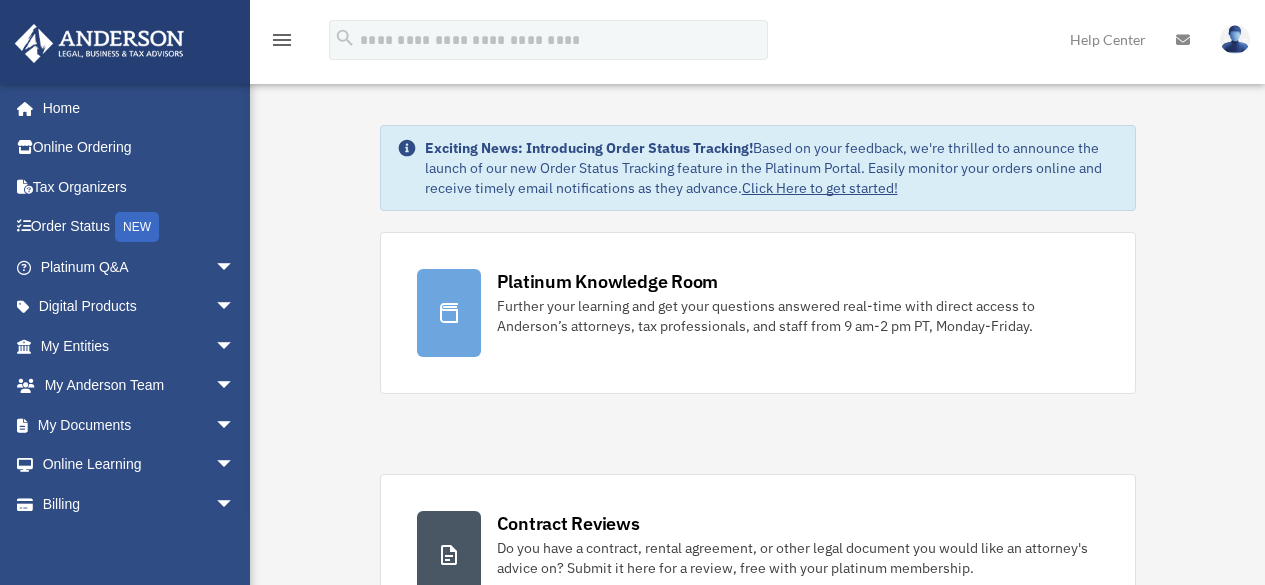 scroll, scrollTop: 0, scrollLeft: 0, axis: both 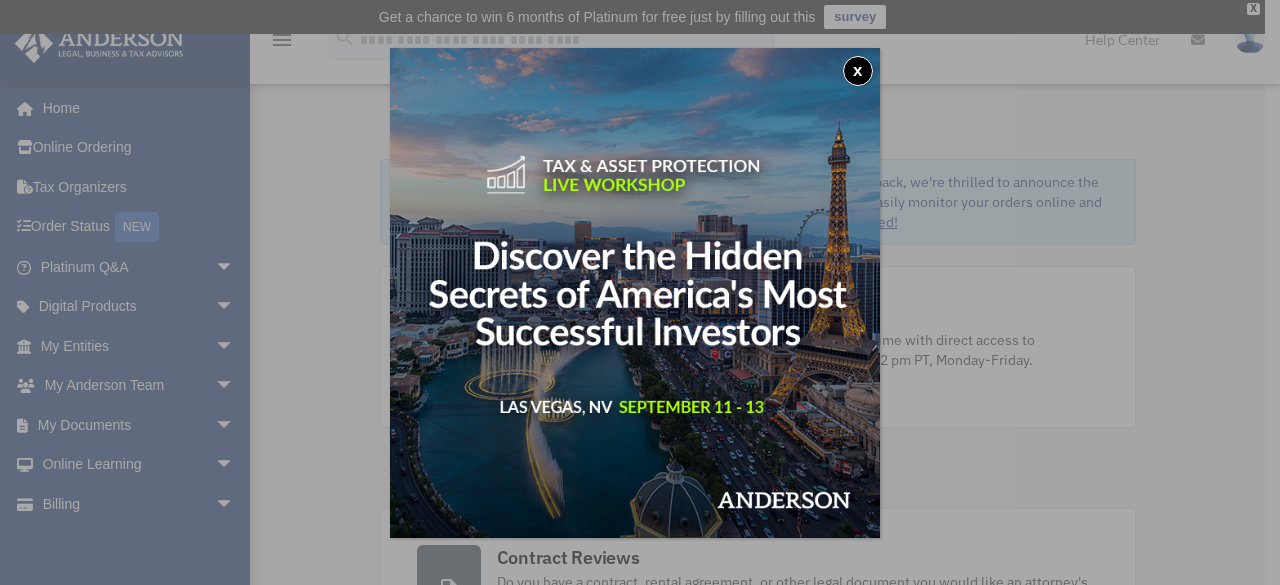 click on "x" at bounding box center (858, 71) 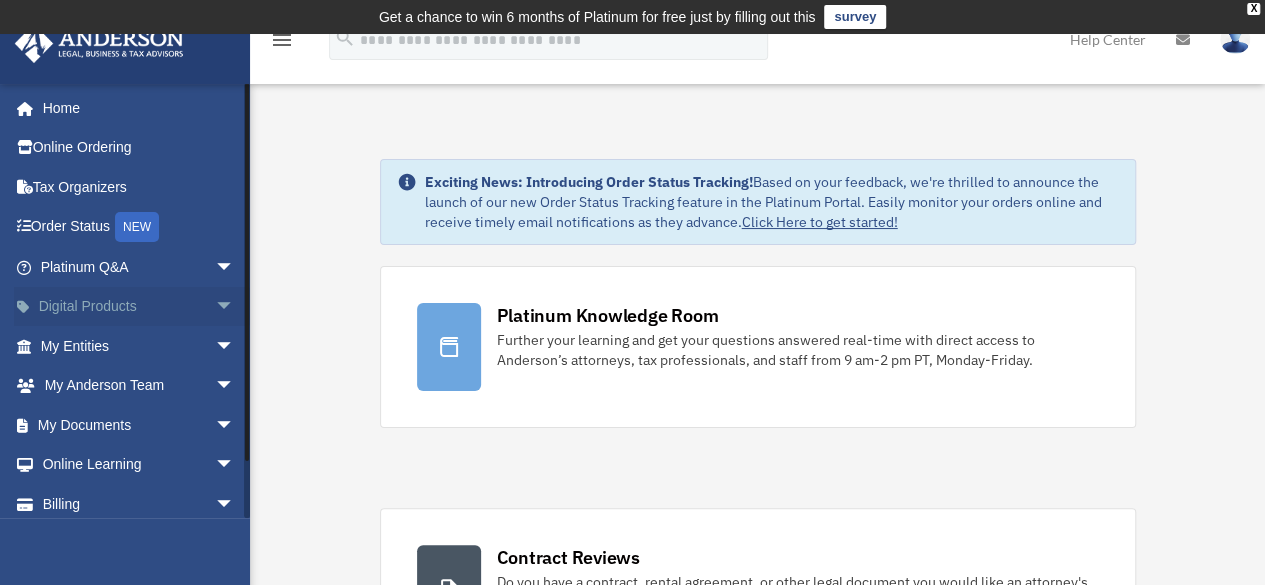 click on "Digital Products arrow_drop_down" at bounding box center (139, 307) 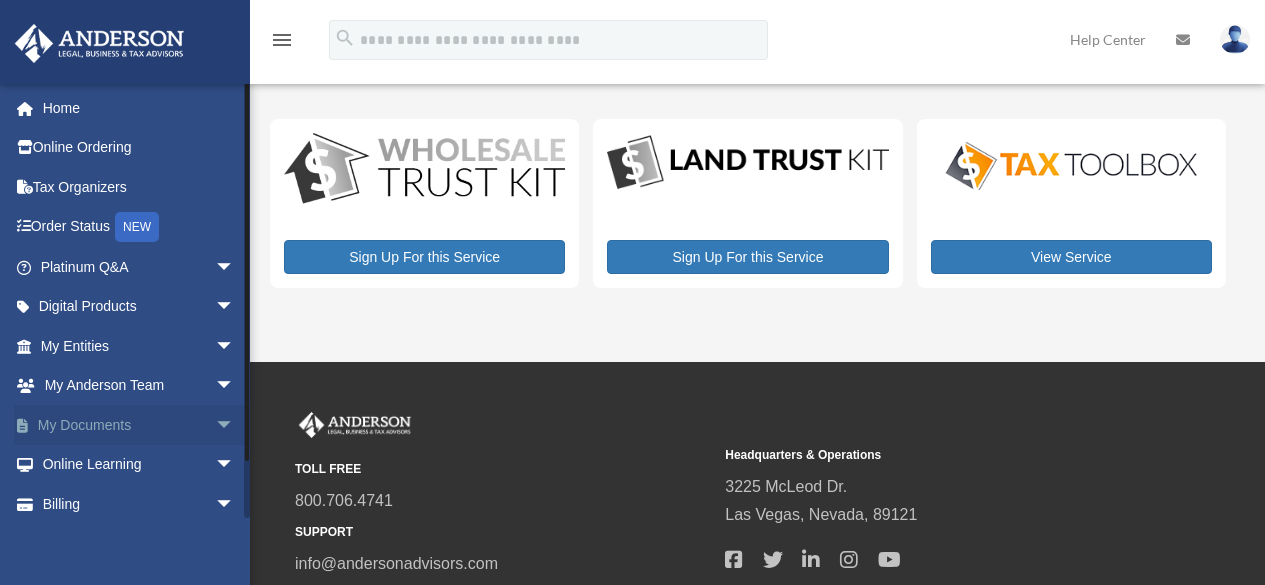 scroll, scrollTop: 0, scrollLeft: 0, axis: both 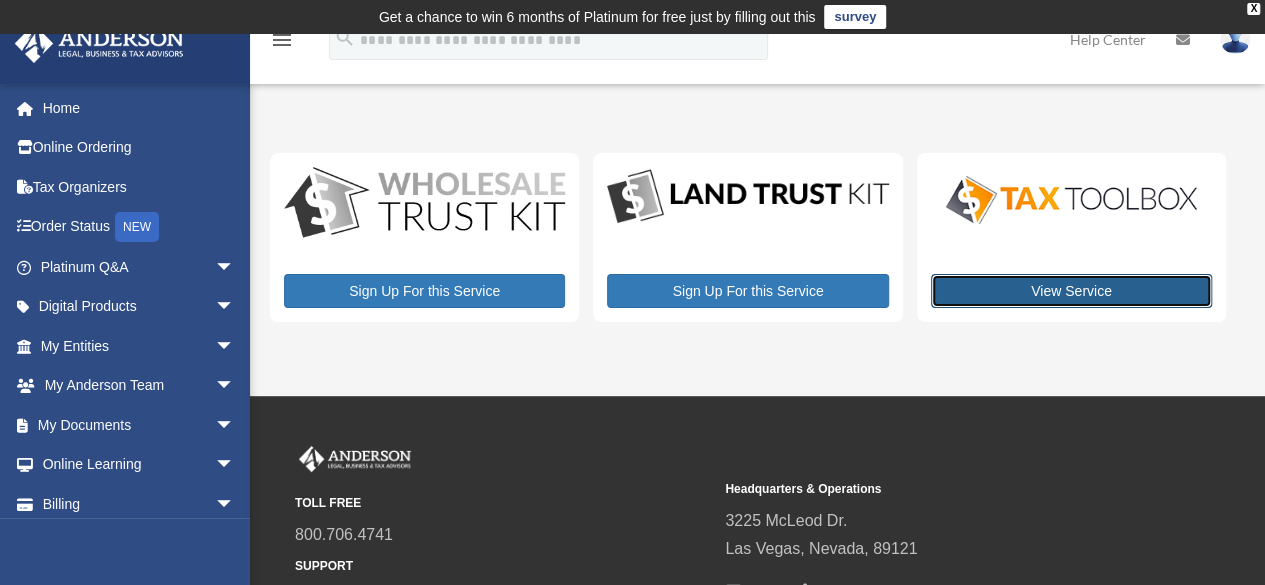 click on "View Service" at bounding box center (1071, 291) 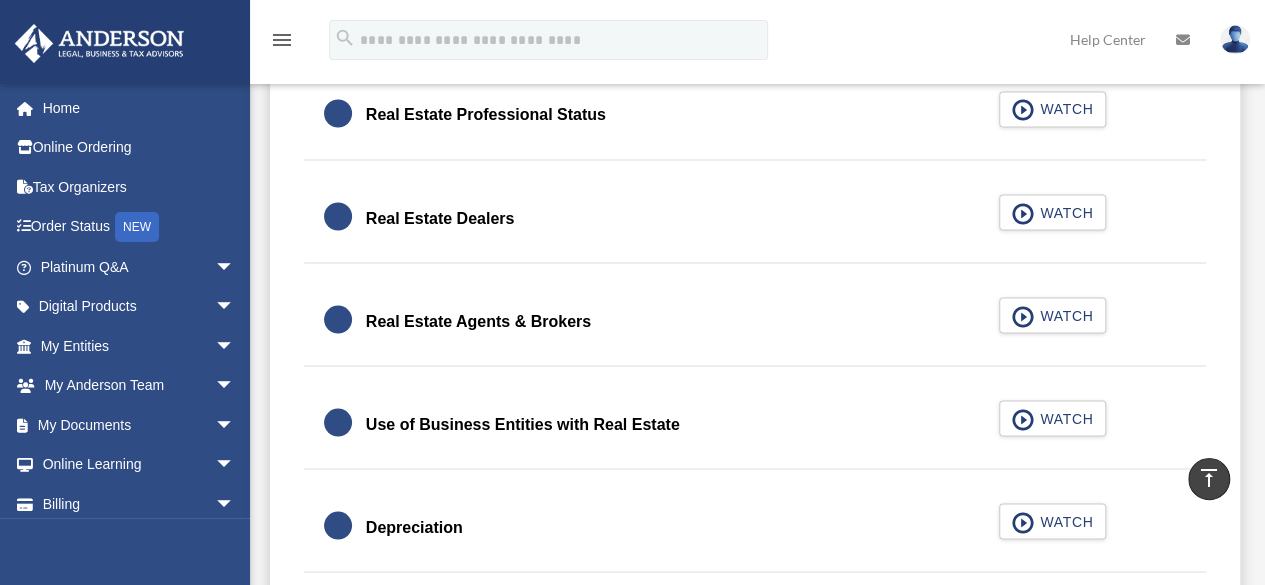 scroll, scrollTop: 1572, scrollLeft: 0, axis: vertical 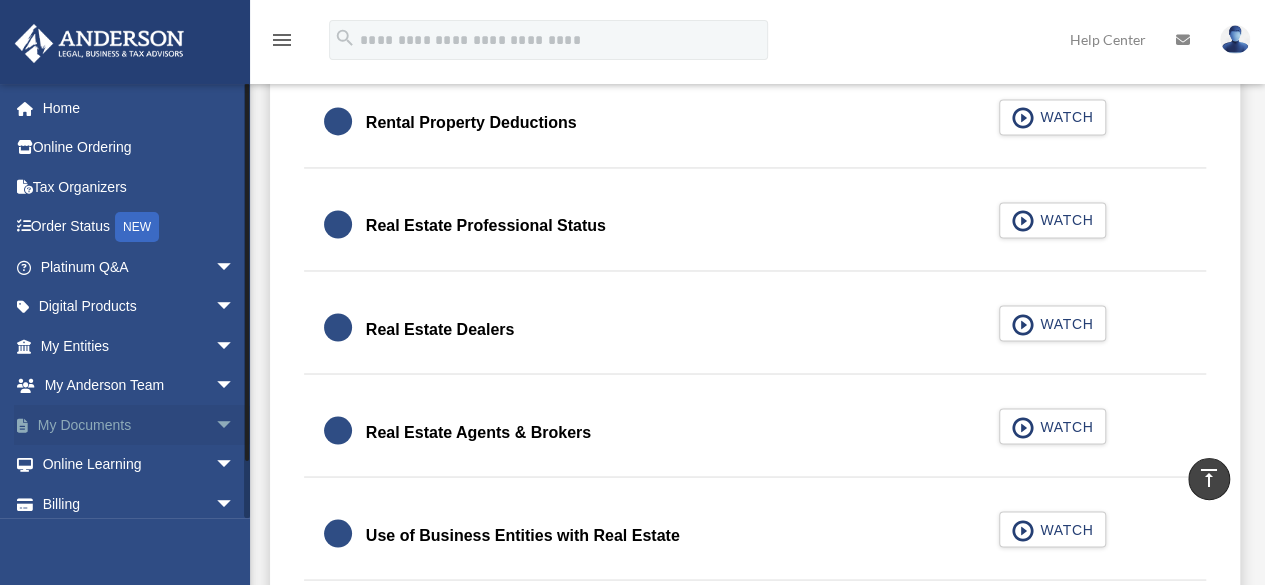 click on "My Documents arrow_drop_down" at bounding box center [139, 425] 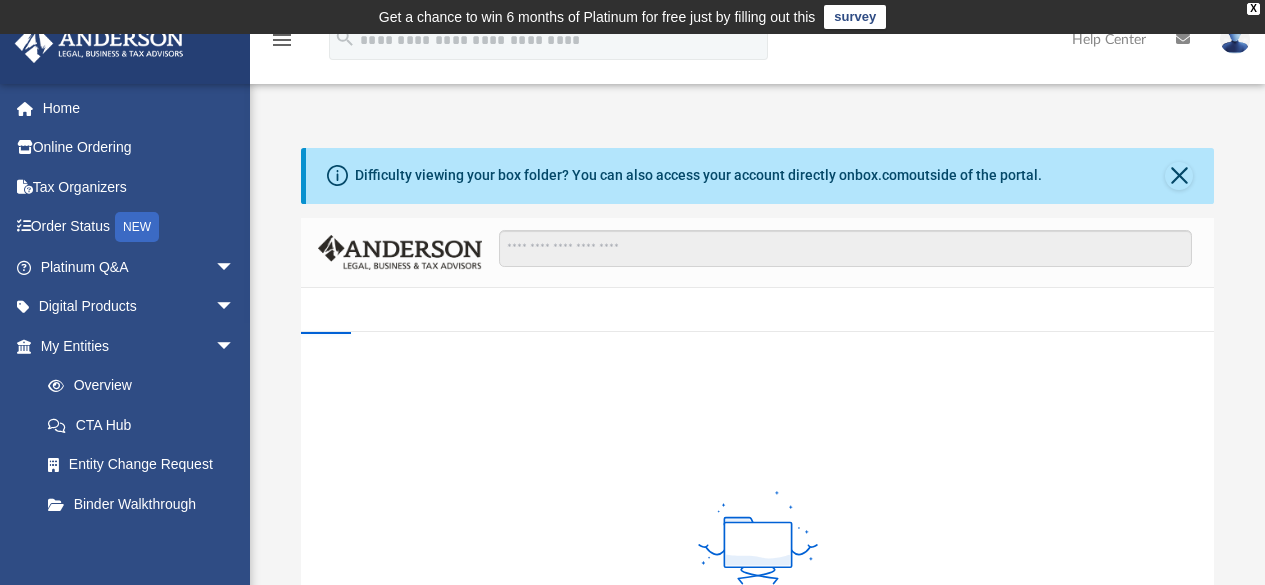 scroll, scrollTop: 0, scrollLeft: 0, axis: both 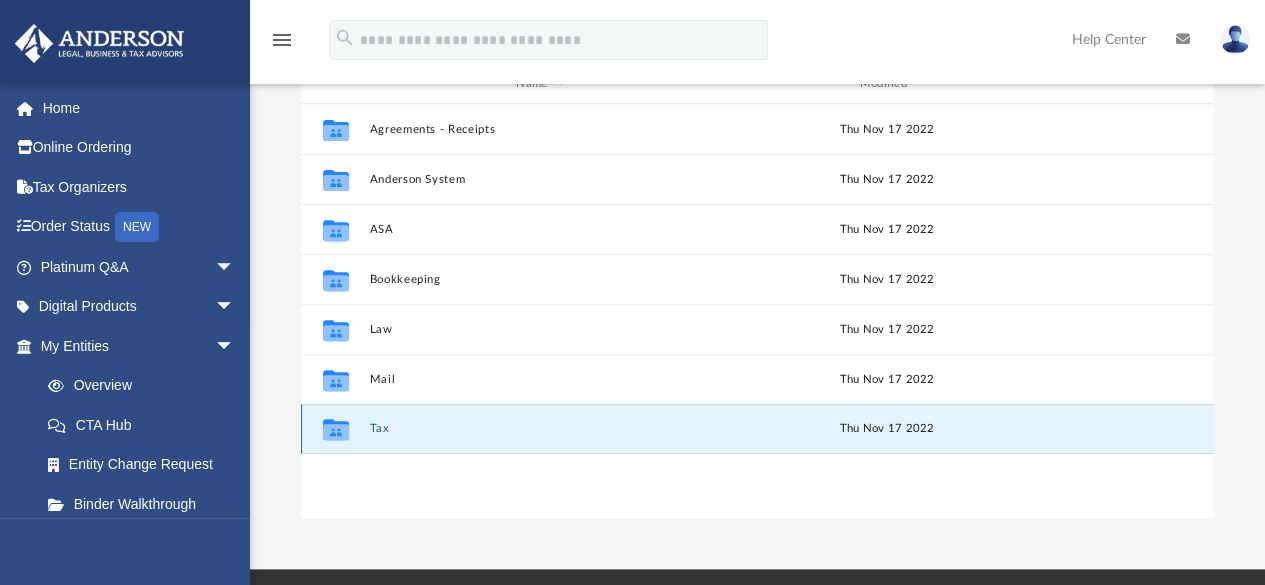 click on "Tax" at bounding box center (538, 429) 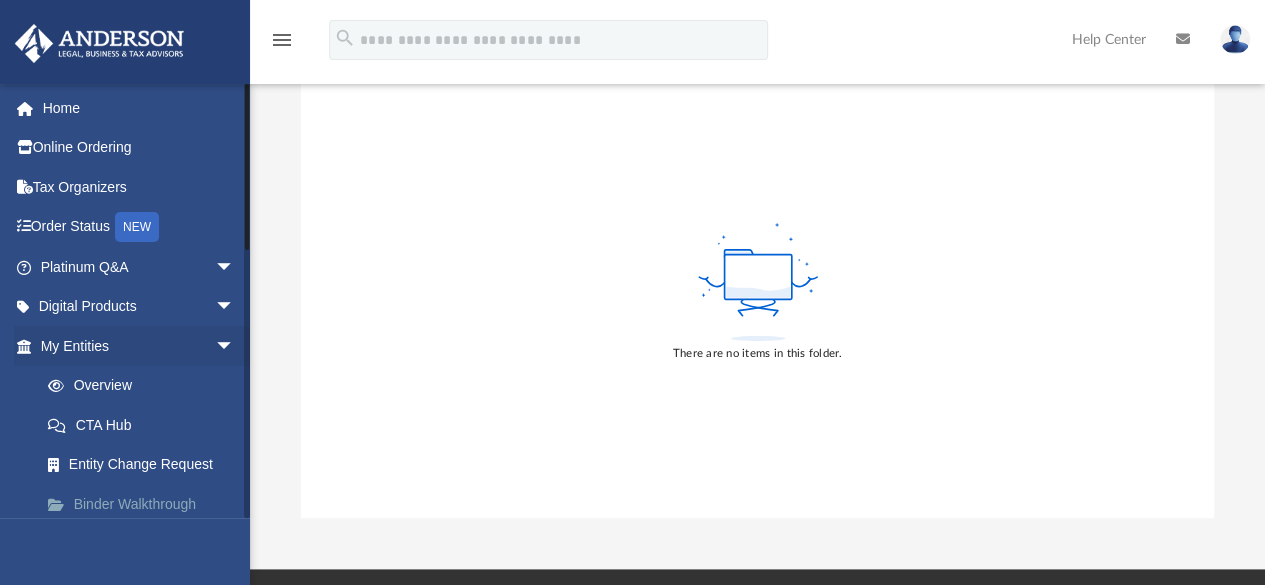 click on "Binder Walkthrough" at bounding box center [146, 504] 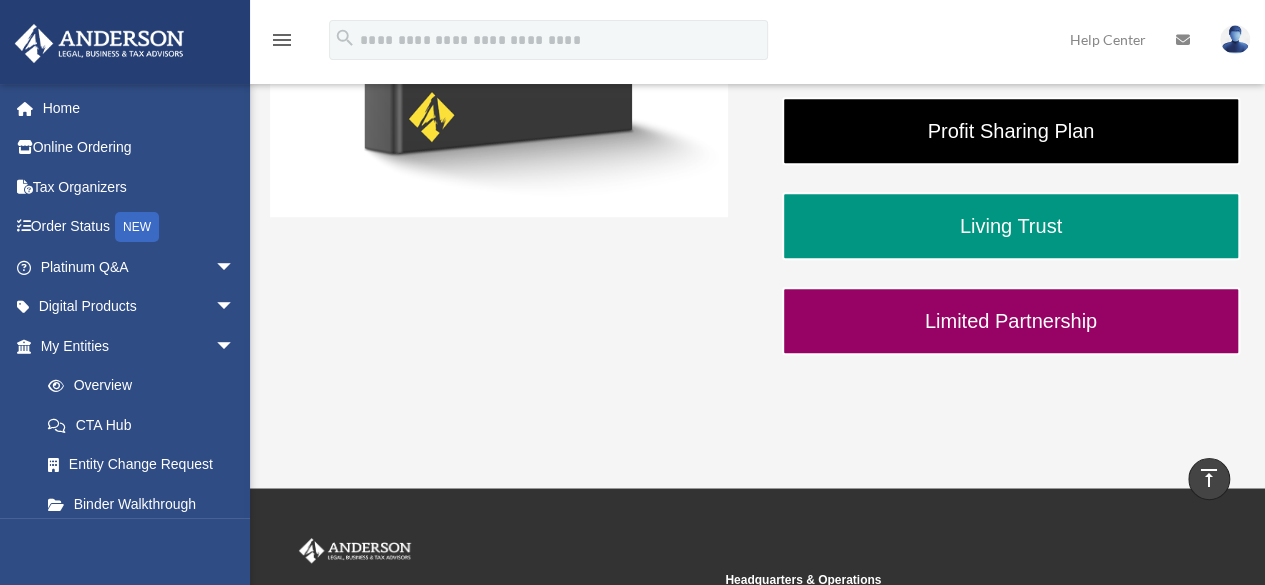scroll, scrollTop: 641, scrollLeft: 0, axis: vertical 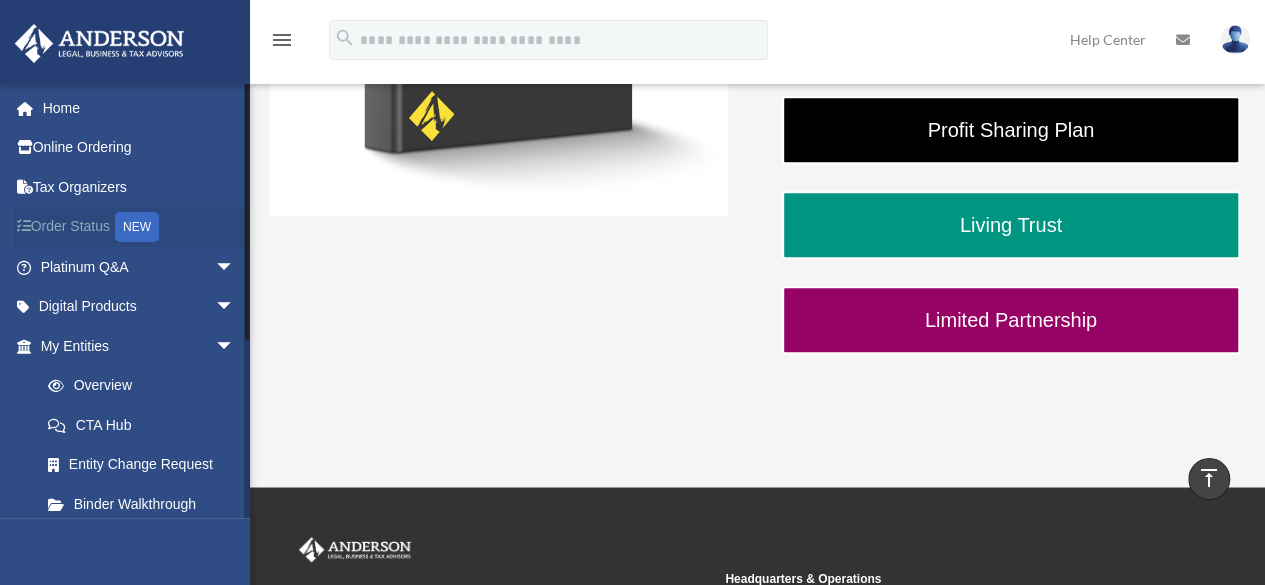 click on "Order Status  NEW" at bounding box center [139, 227] 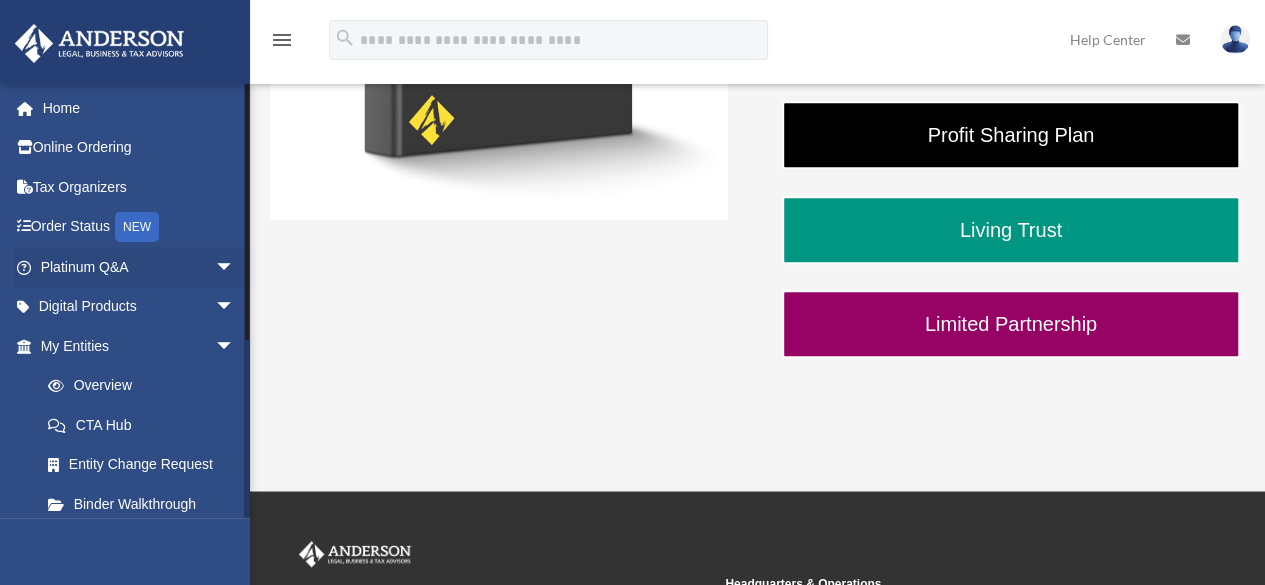 scroll, scrollTop: 641, scrollLeft: 0, axis: vertical 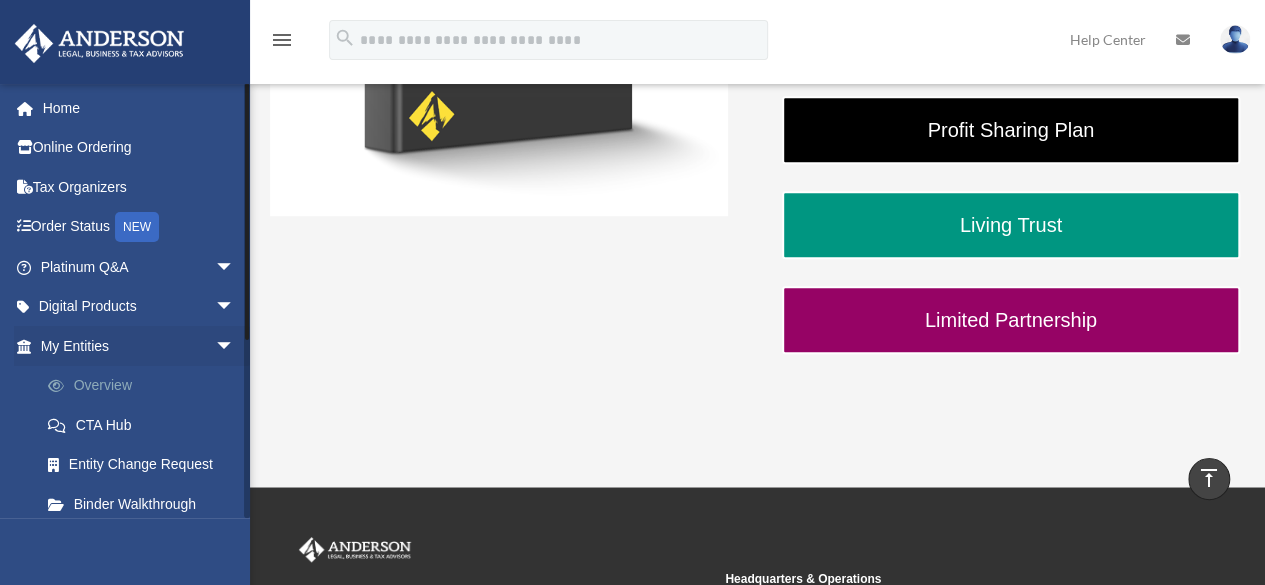 click on "Overview" at bounding box center (146, 386) 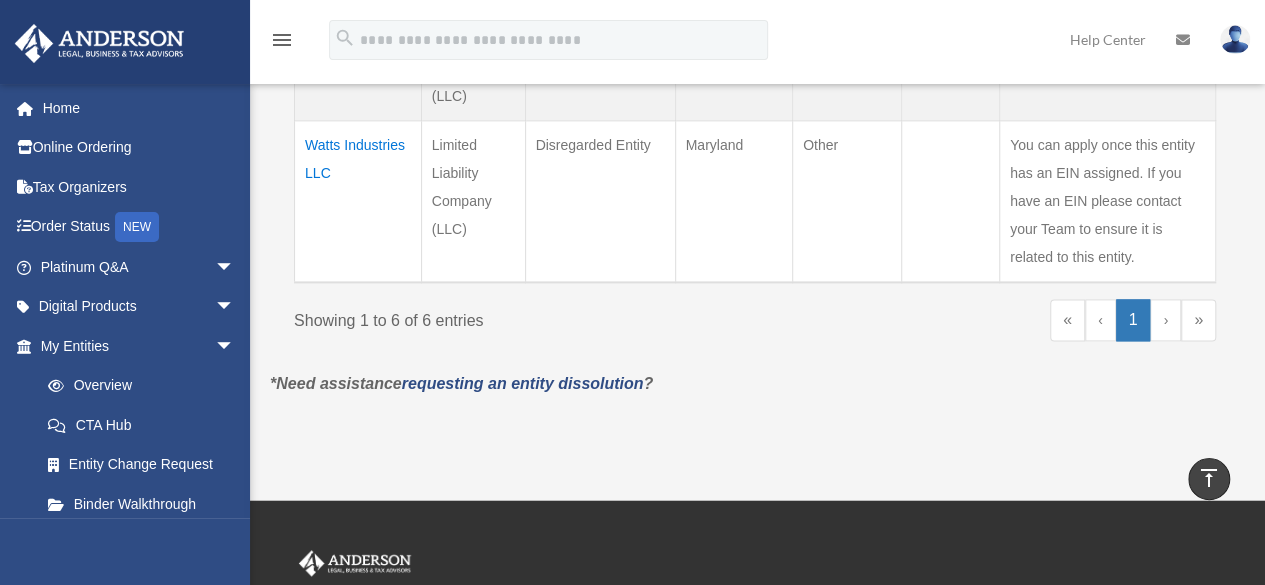 scroll, scrollTop: 1187, scrollLeft: 0, axis: vertical 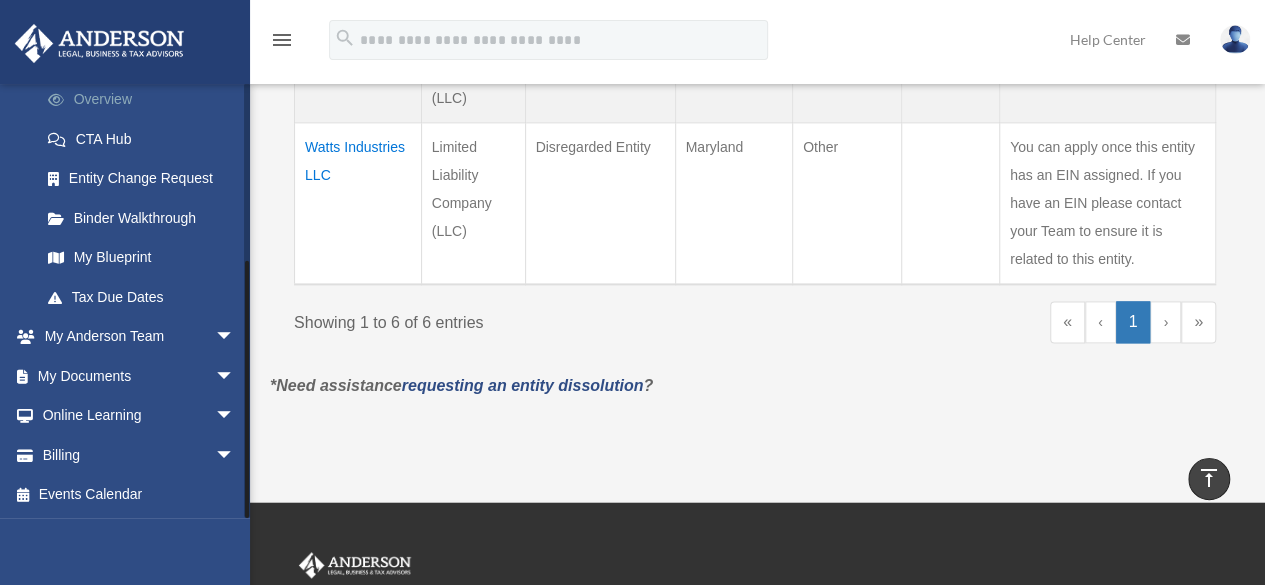 click on "My Documents arrow_drop_down" at bounding box center (139, 376) 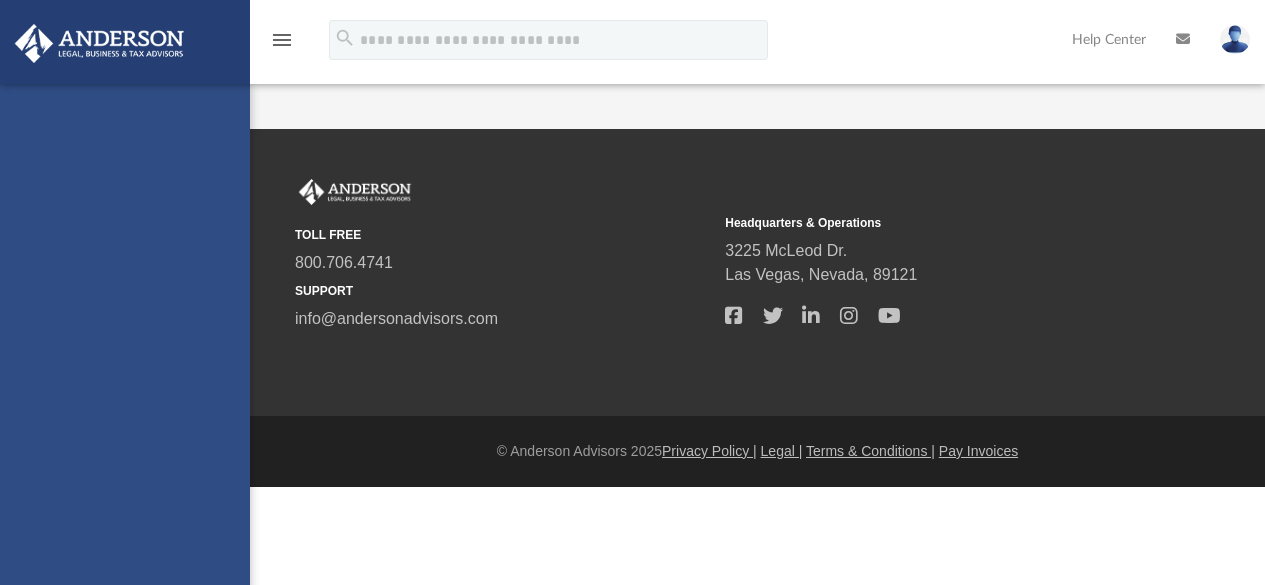 scroll, scrollTop: 0, scrollLeft: 0, axis: both 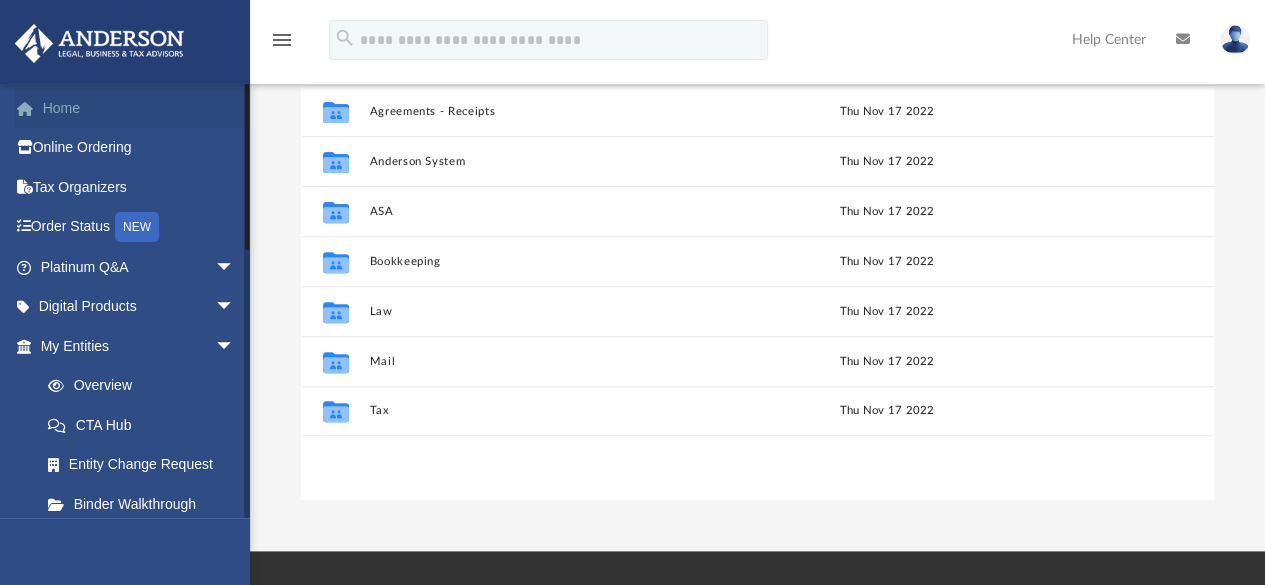 click on "Home" at bounding box center [139, 108] 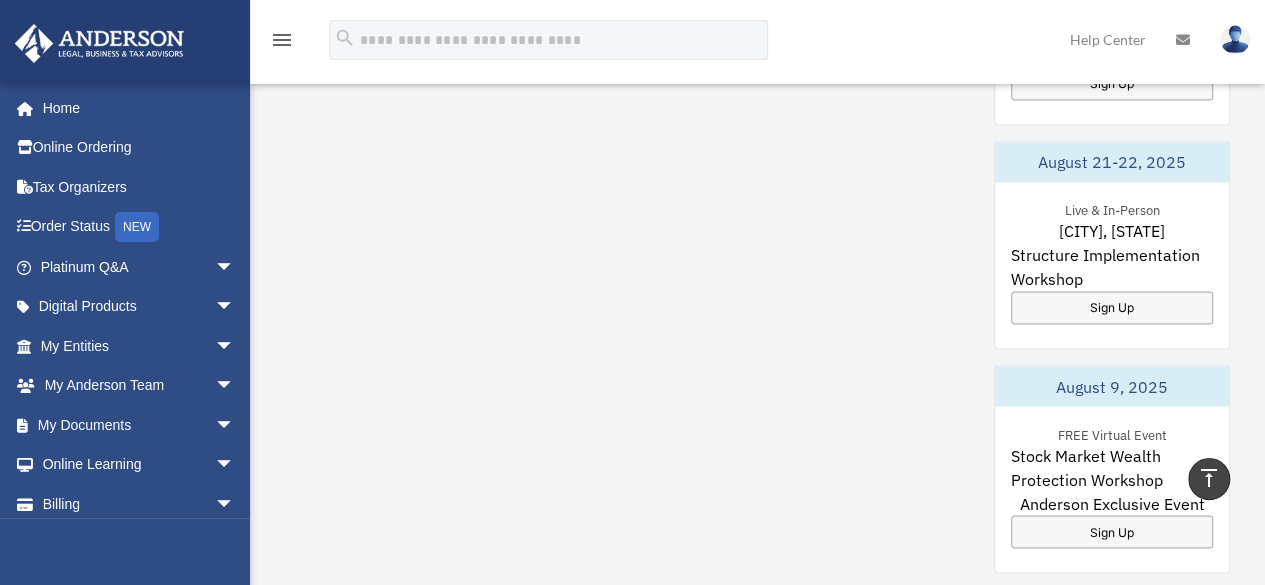 scroll, scrollTop: 1561, scrollLeft: 0, axis: vertical 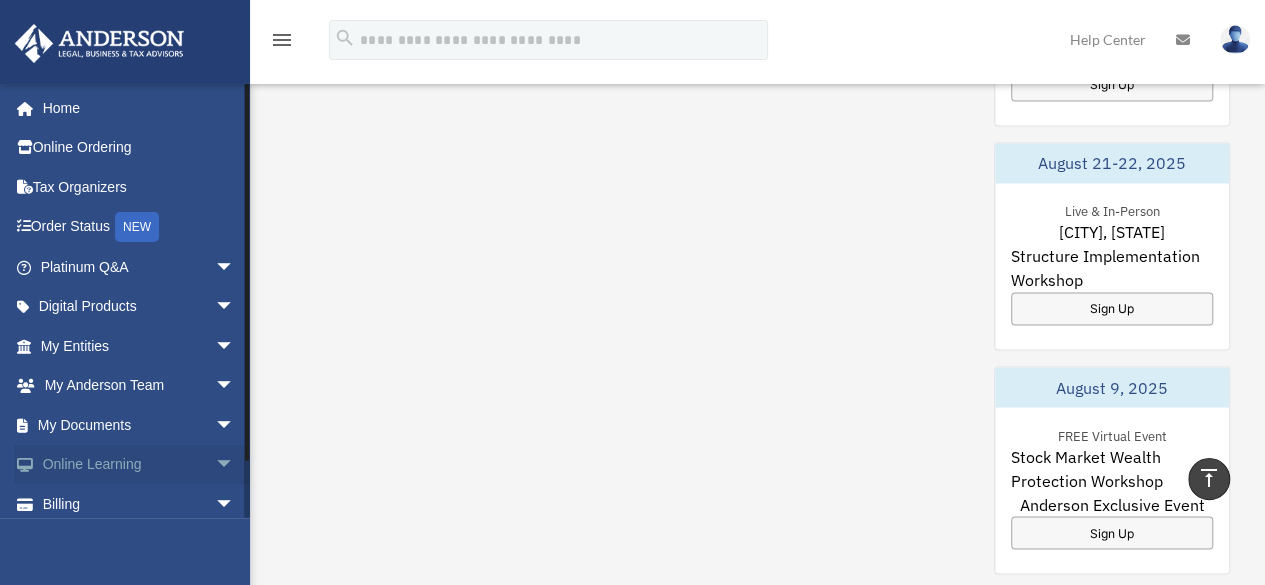 click on "Online Learning arrow_drop_down" at bounding box center [139, 465] 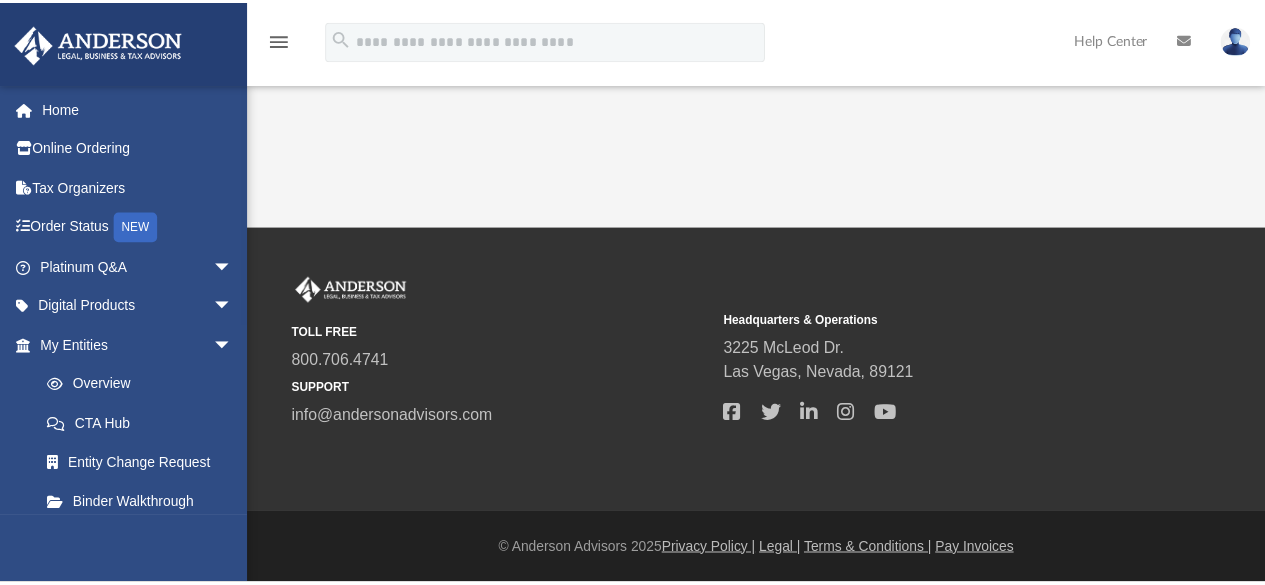 scroll, scrollTop: 0, scrollLeft: 0, axis: both 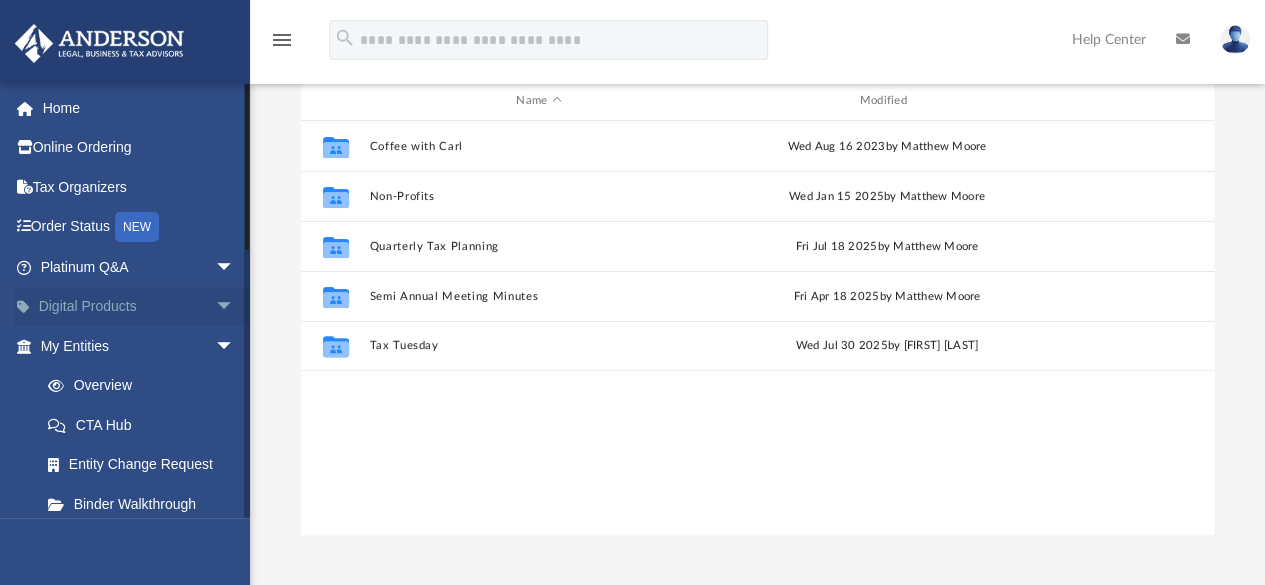 click on "Digital Products arrow_drop_down" at bounding box center [139, 307] 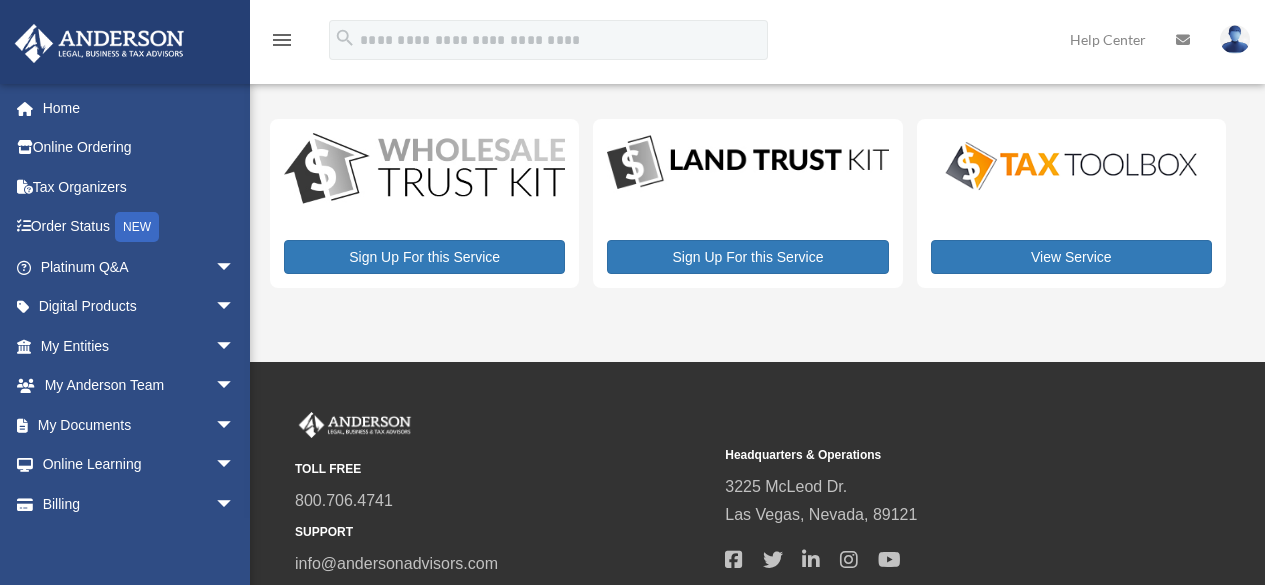 scroll, scrollTop: 0, scrollLeft: 0, axis: both 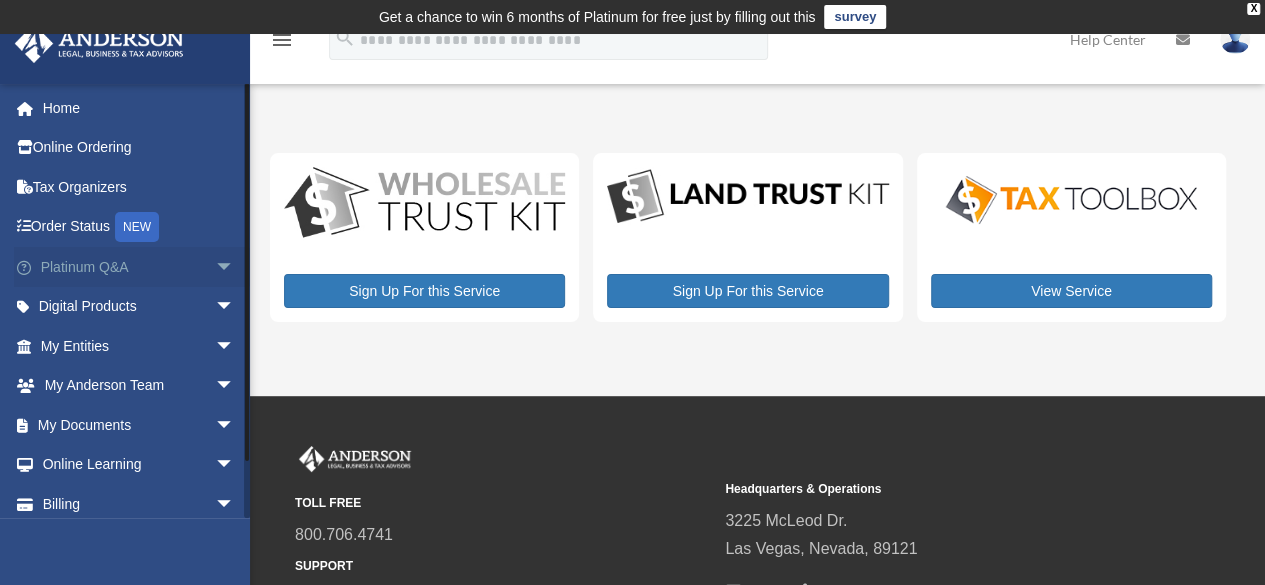 click on "Platinum Q&A arrow_drop_down" at bounding box center [139, 267] 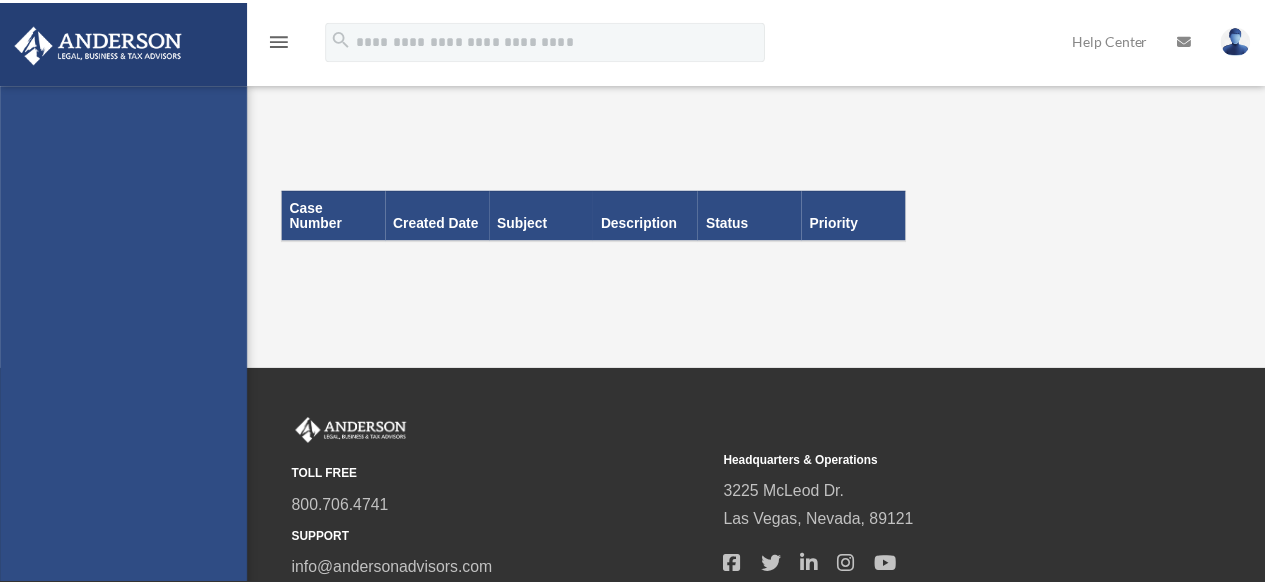 scroll, scrollTop: 0, scrollLeft: 0, axis: both 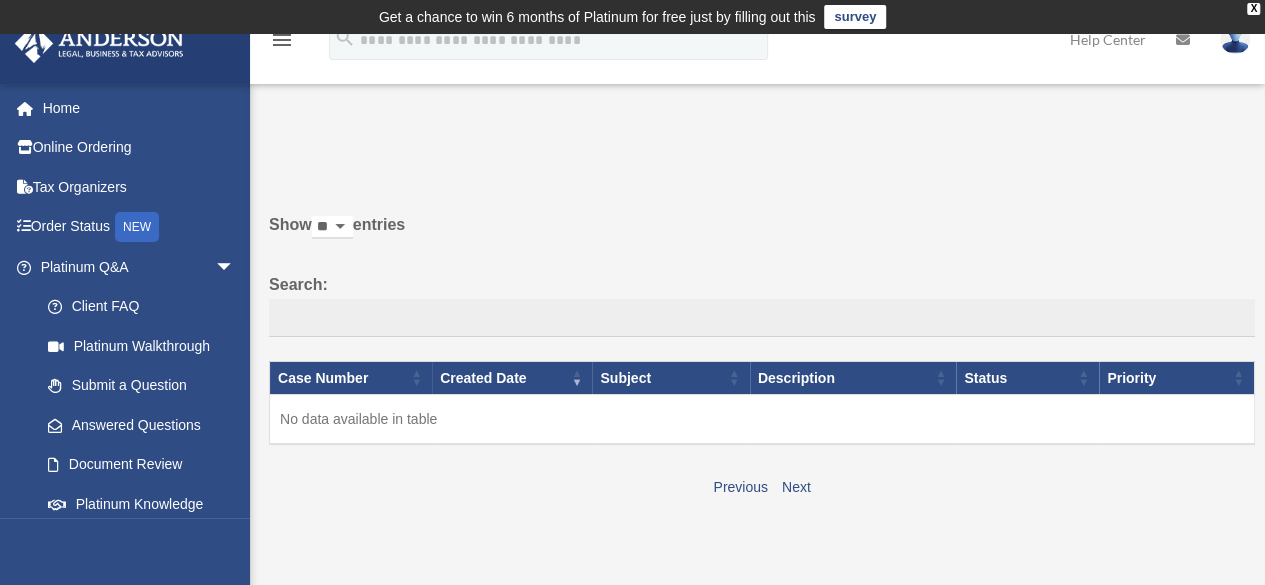 click on "menu" at bounding box center [282, 40] 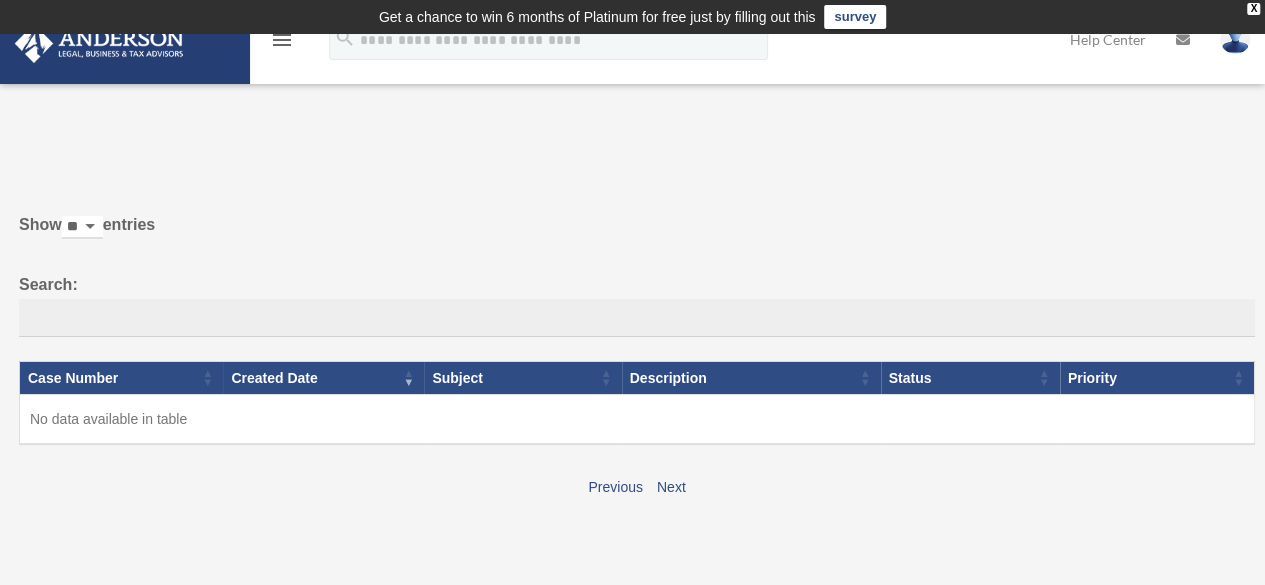 click on "menu" at bounding box center (282, 40) 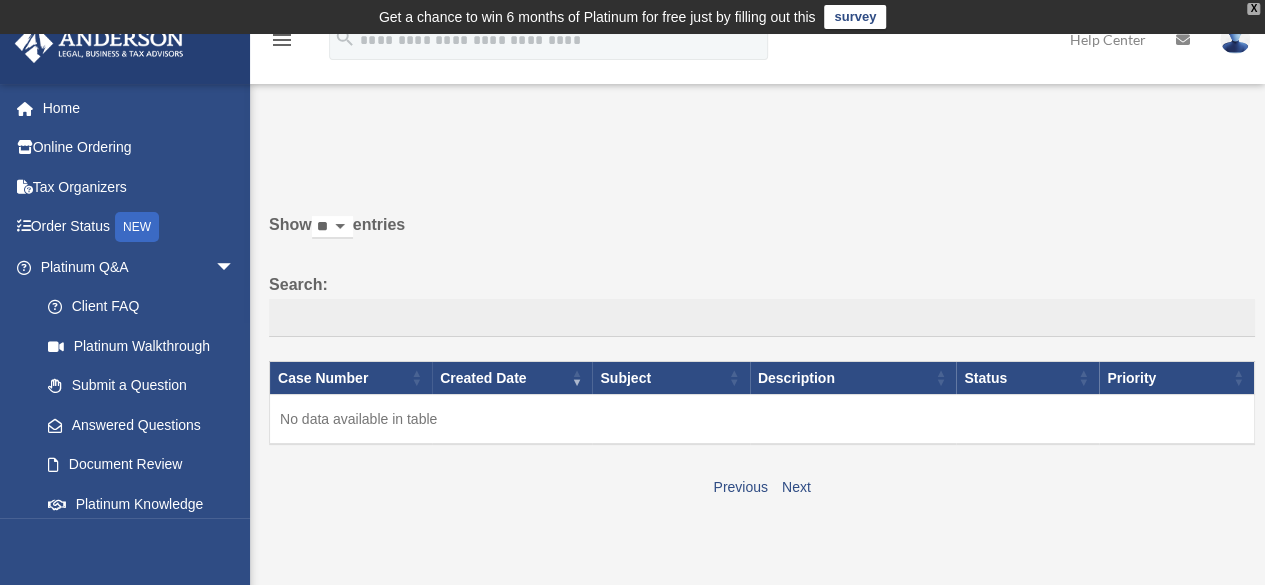 click on "X" at bounding box center [1253, 9] 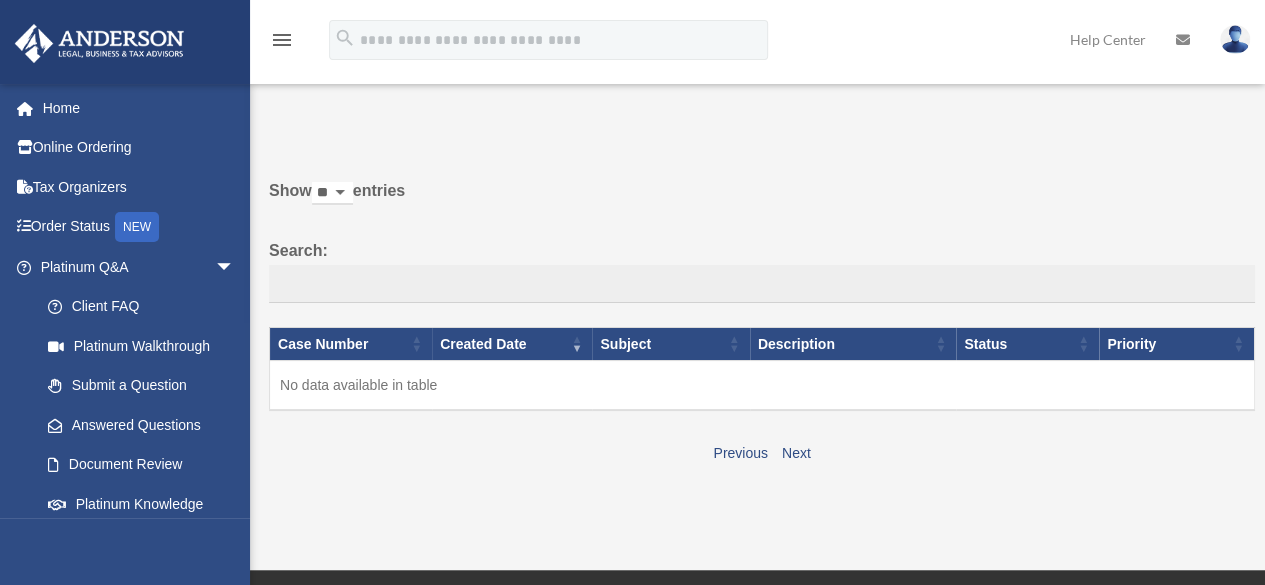click on "menu" at bounding box center (282, 40) 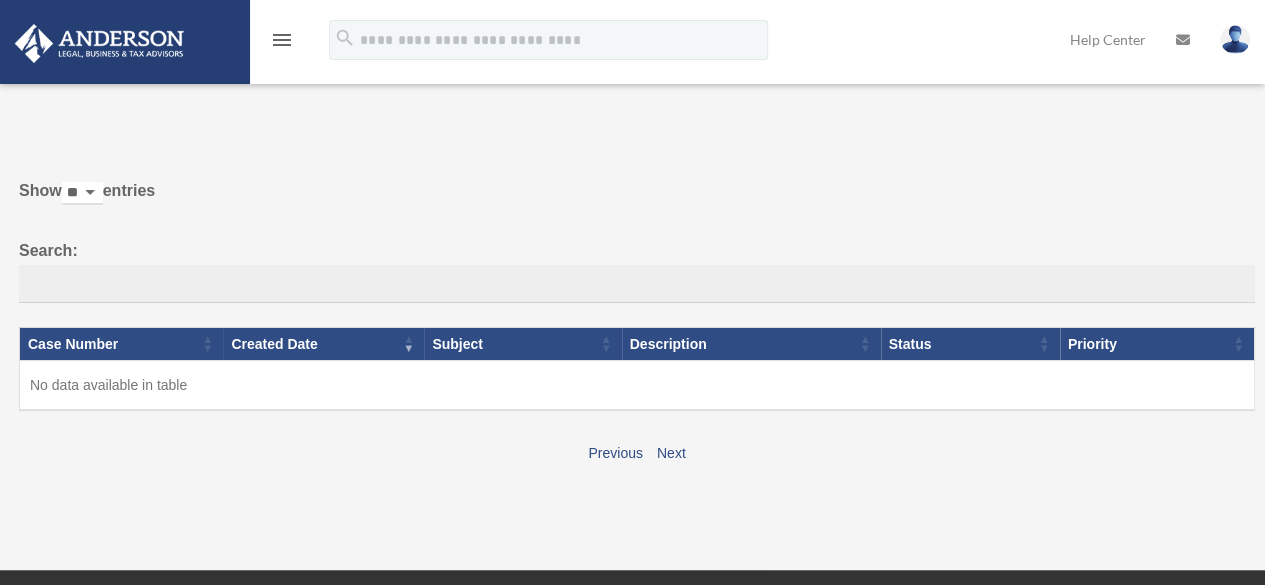 click on "menu" at bounding box center (282, 40) 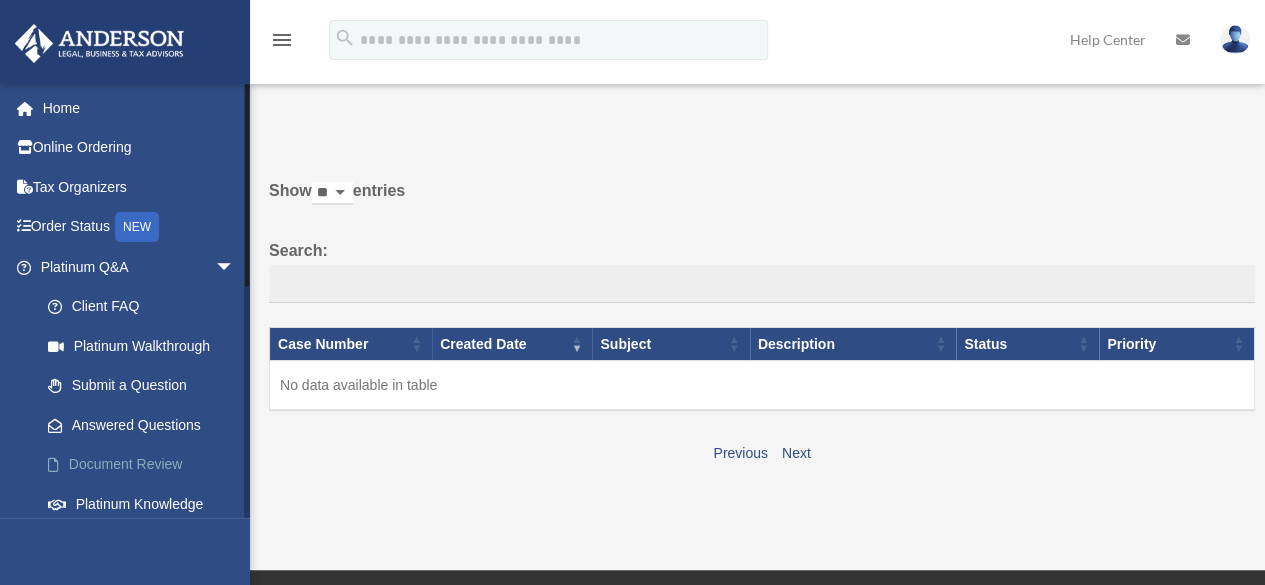 click on "Document Review" at bounding box center [146, 465] 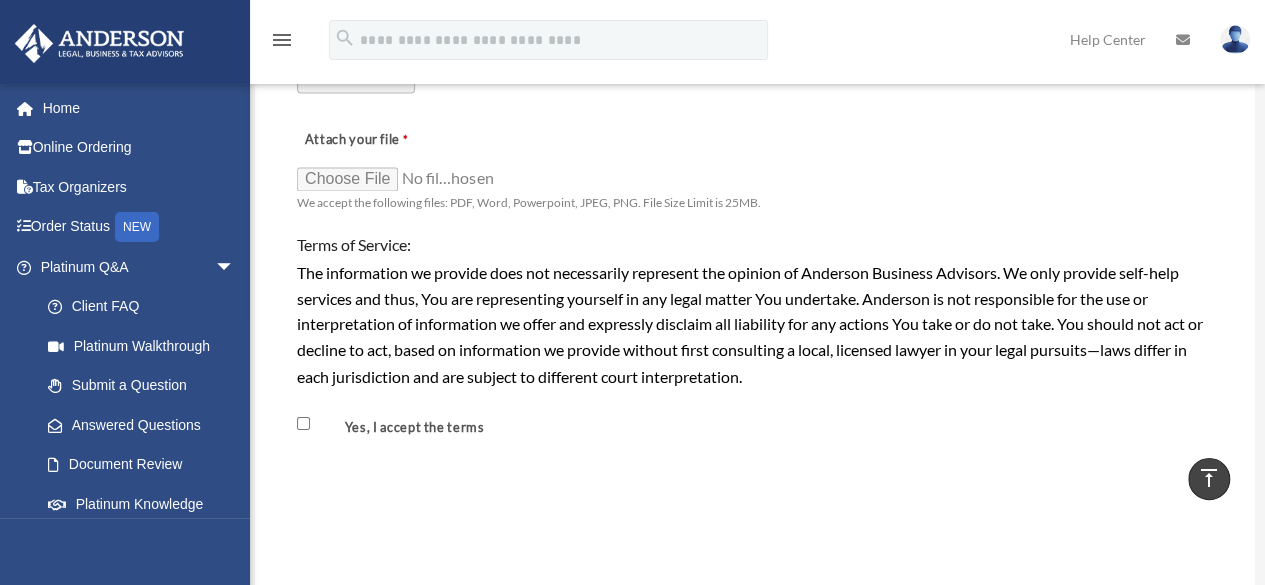 scroll, scrollTop: 1531, scrollLeft: 0, axis: vertical 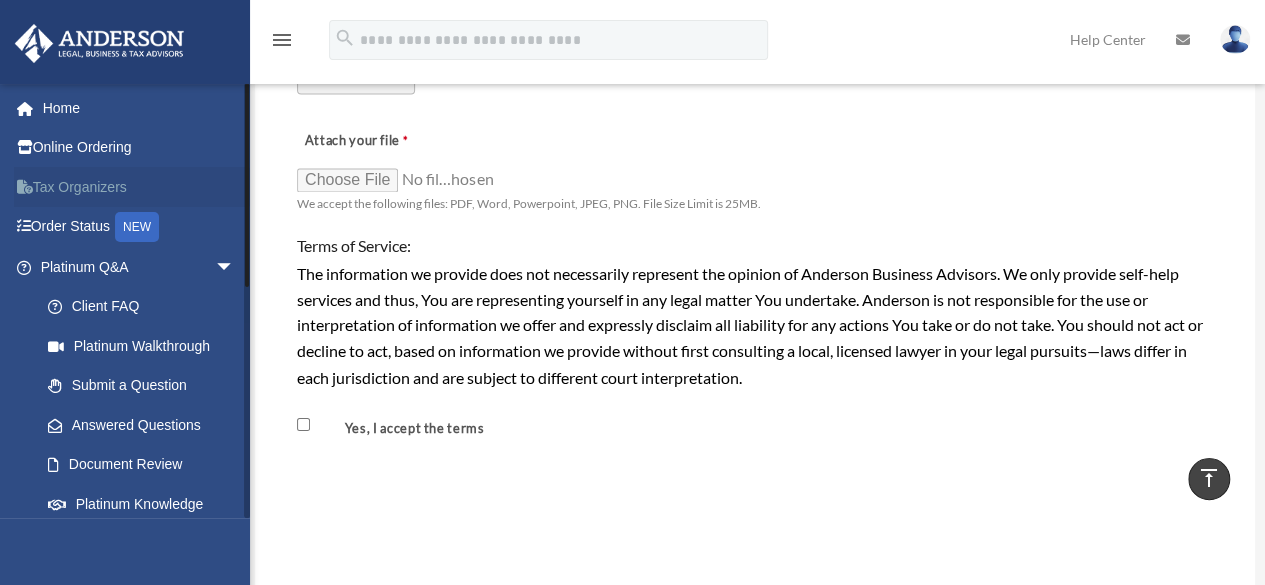 click on "Tax Organizers" at bounding box center [139, 187] 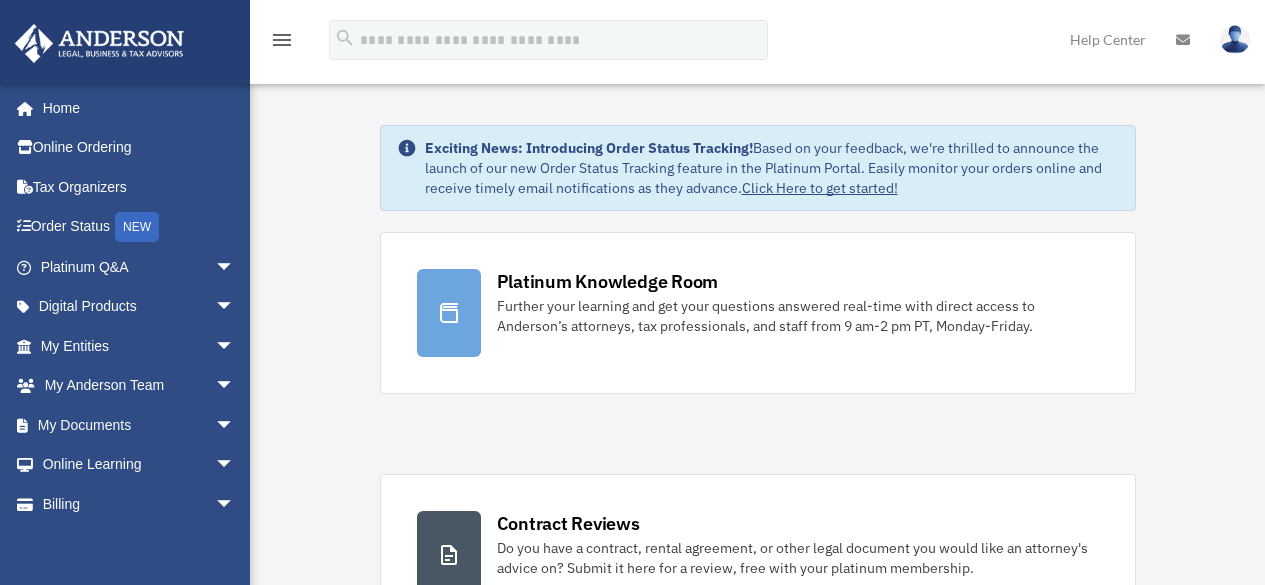scroll, scrollTop: 0, scrollLeft: 0, axis: both 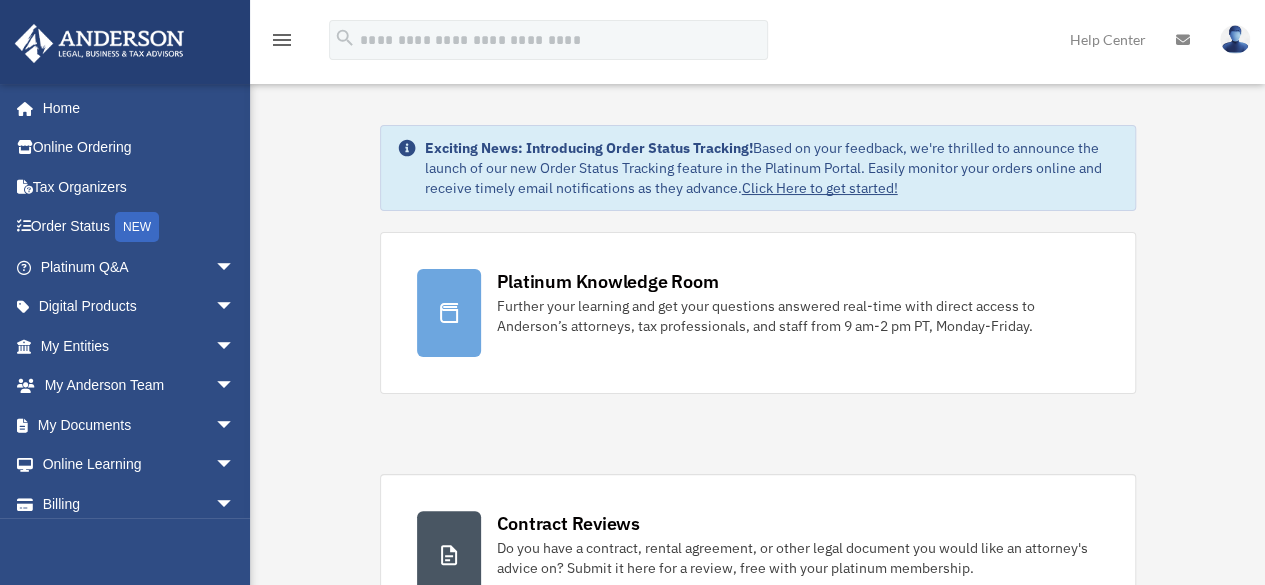 click at bounding box center [1235, 39] 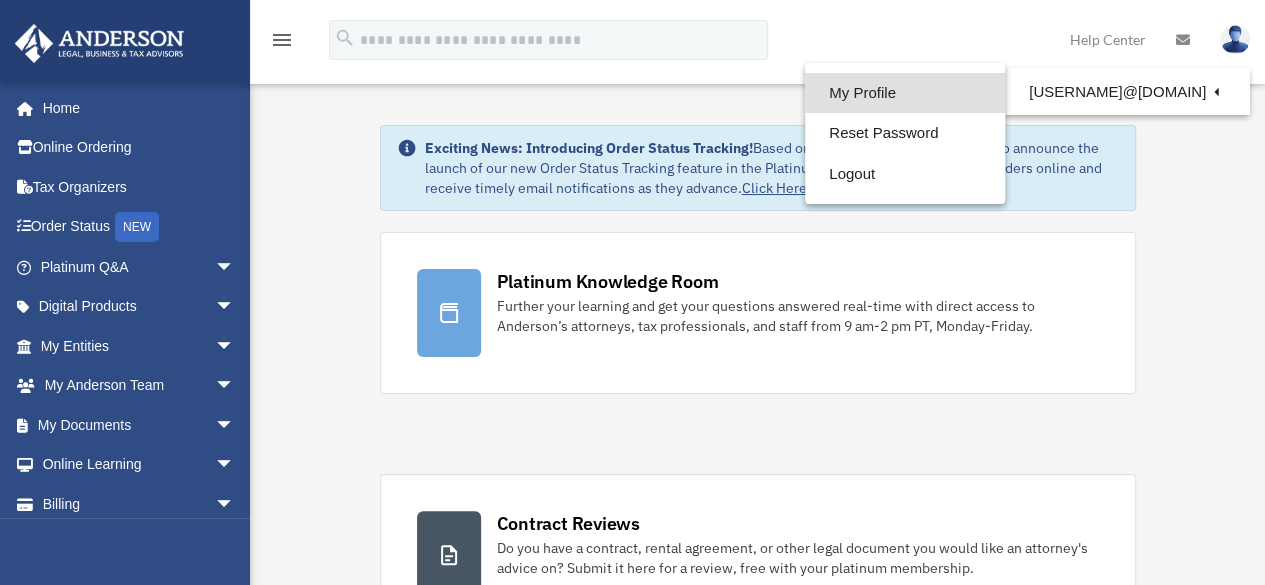 click on "My Profile" at bounding box center (905, 93) 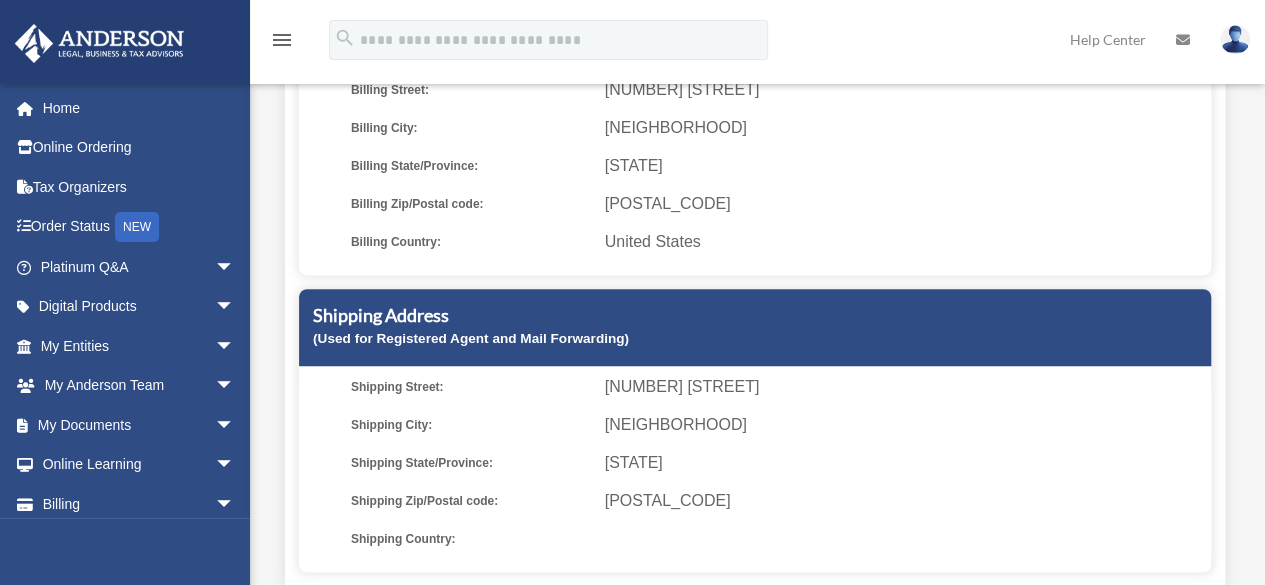 scroll, scrollTop: 388, scrollLeft: 0, axis: vertical 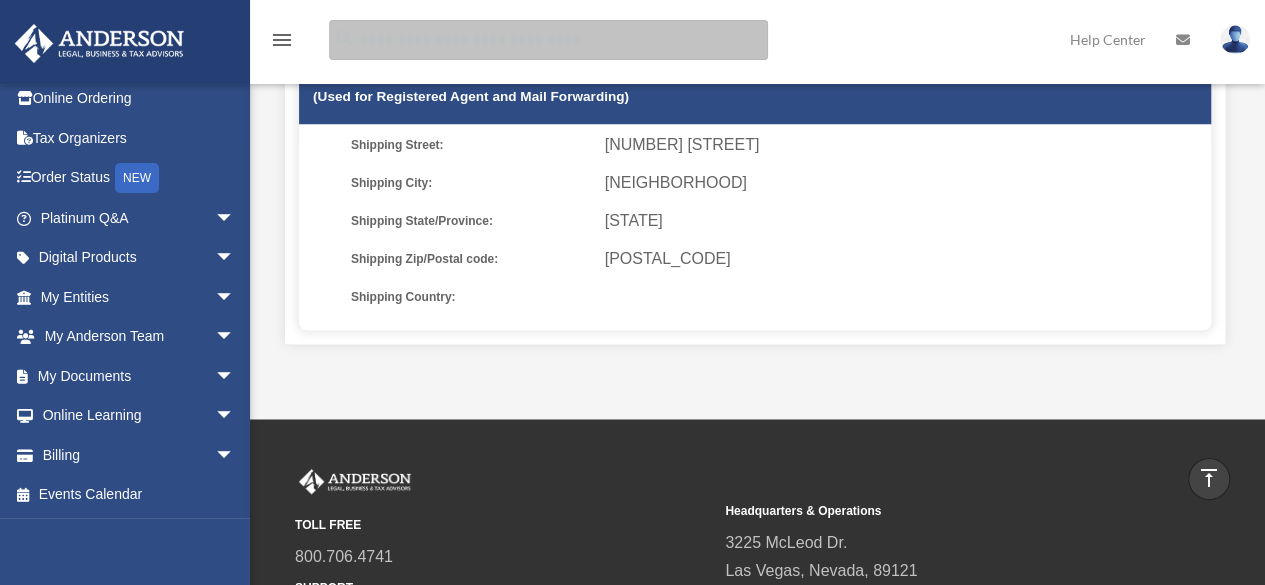 click at bounding box center (548, 40) 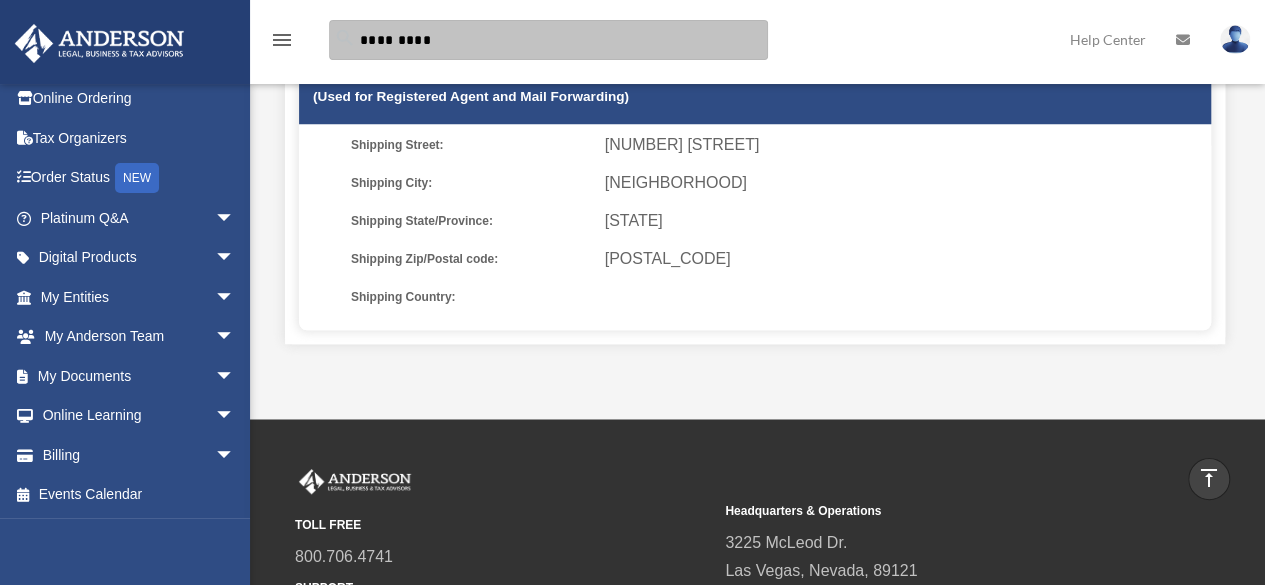 type on "*********" 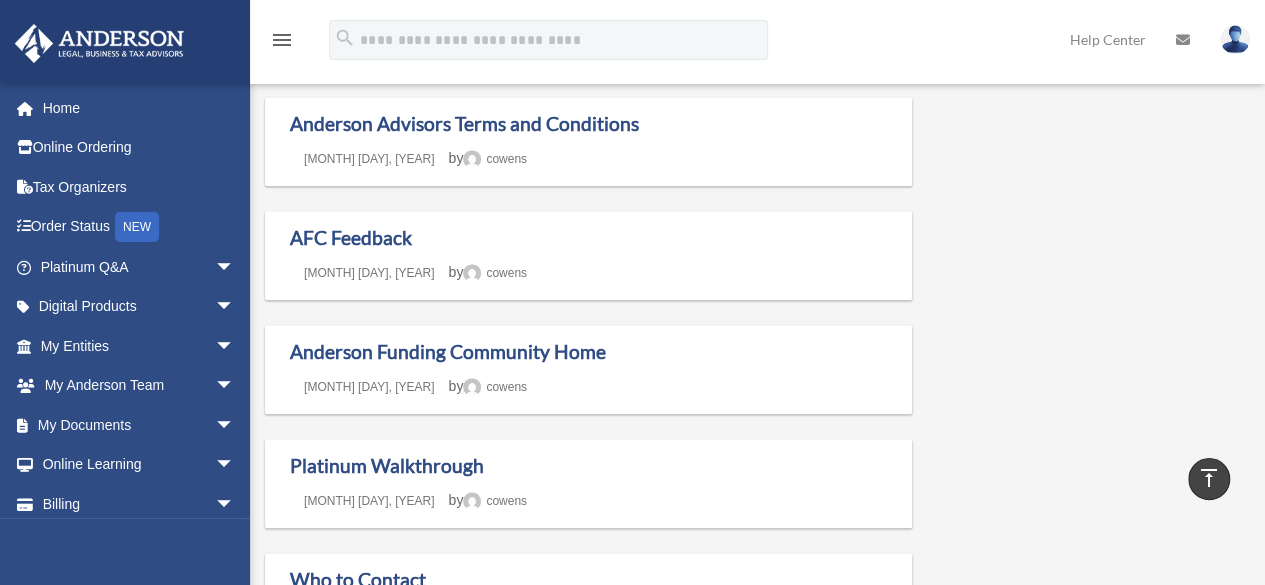 scroll, scrollTop: 444, scrollLeft: 0, axis: vertical 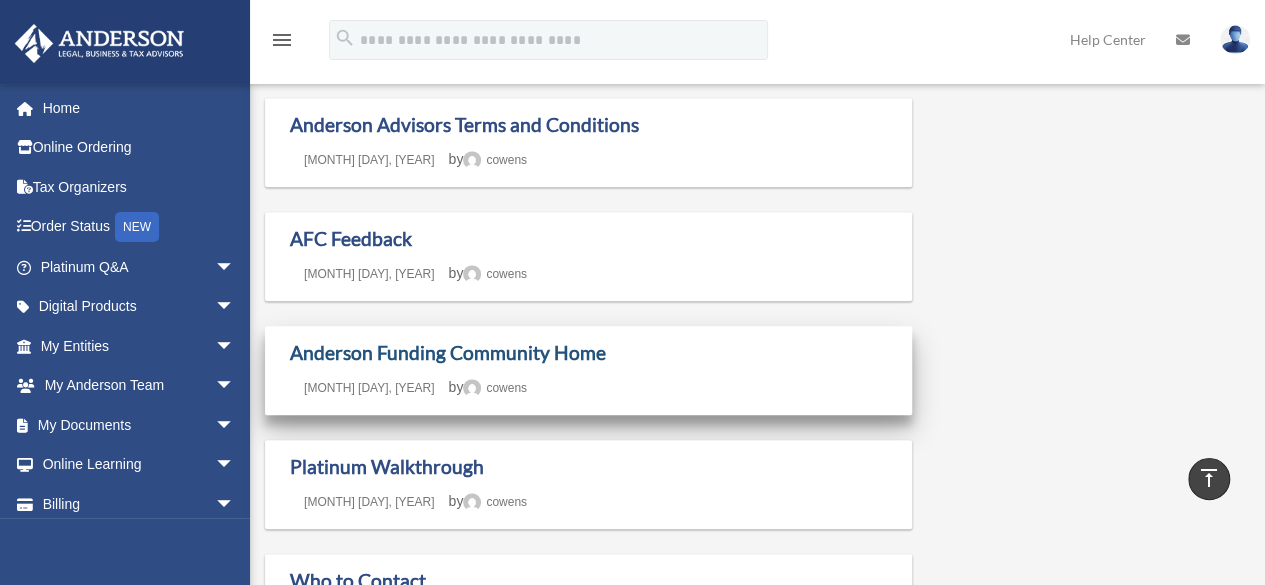 click on "Anderson Funding Community Home" at bounding box center (448, 352) 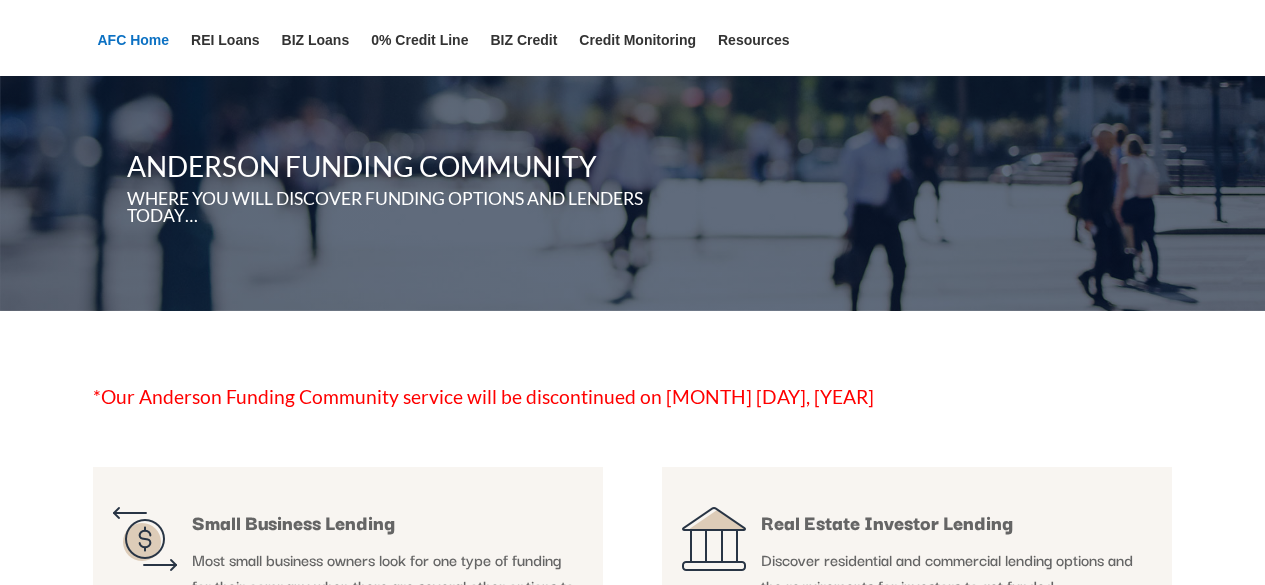 scroll, scrollTop: 0, scrollLeft: 0, axis: both 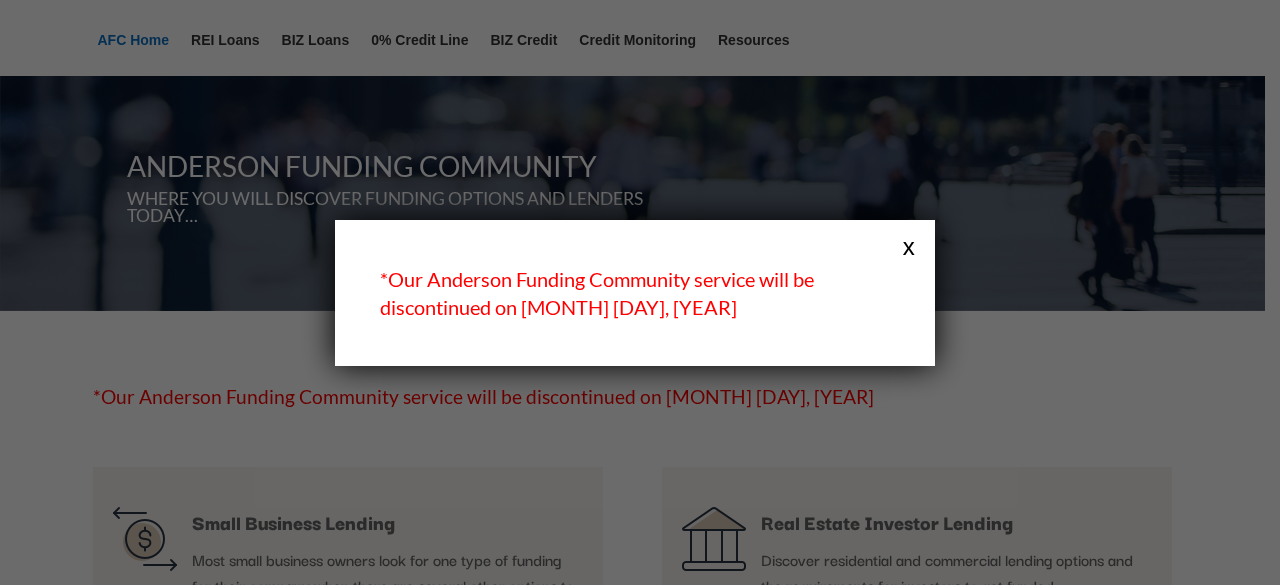 click on "x" at bounding box center (909, 246) 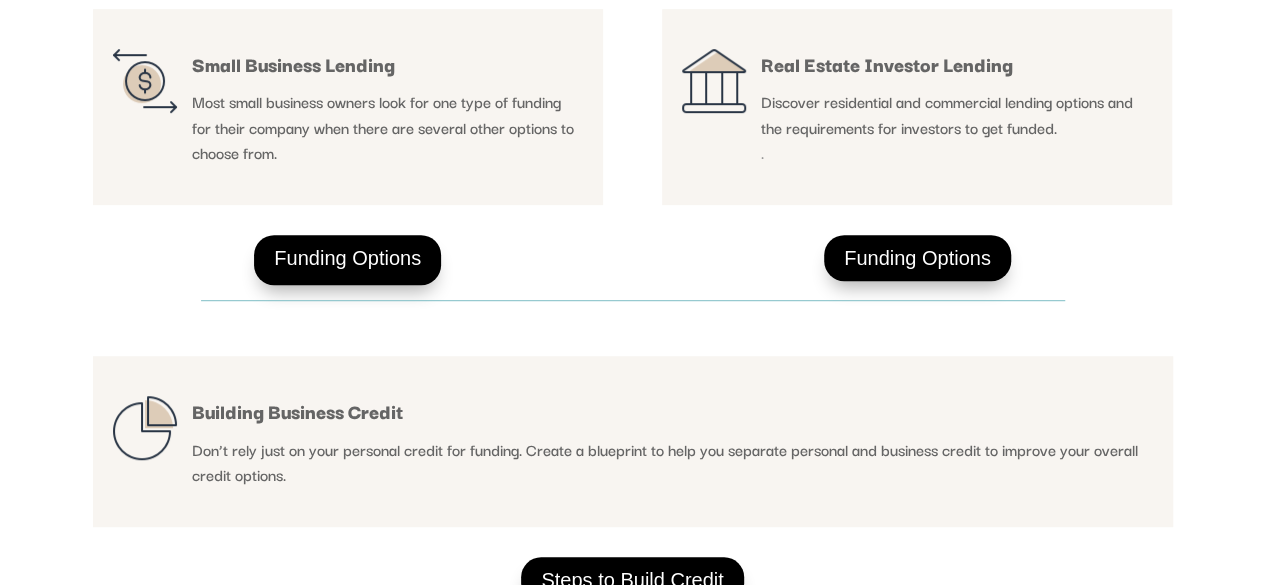 scroll, scrollTop: 0, scrollLeft: 0, axis: both 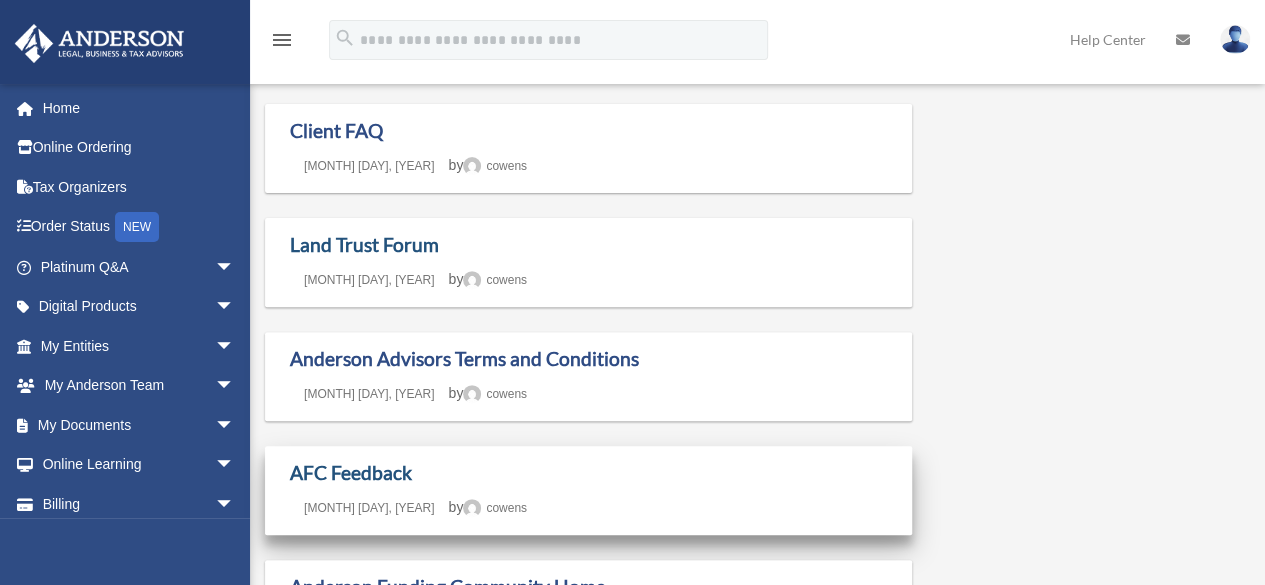 click on "Land Trust Forum" at bounding box center [364, 244] 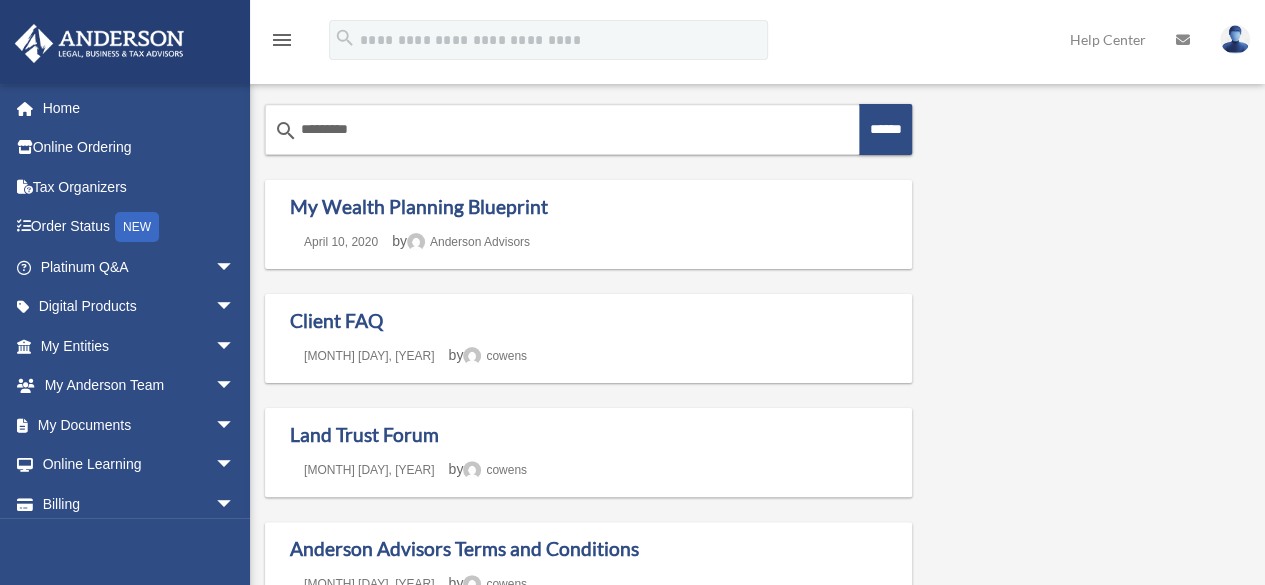scroll, scrollTop: 0, scrollLeft: 0, axis: both 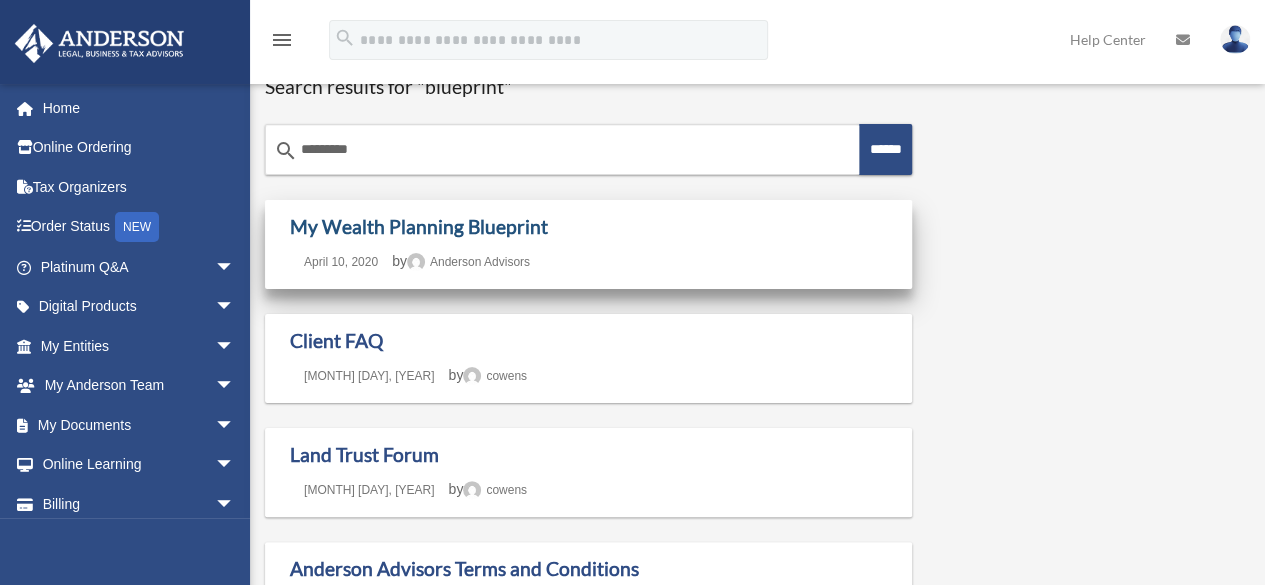 click on "My Wealth Planning Blueprint" at bounding box center (419, 226) 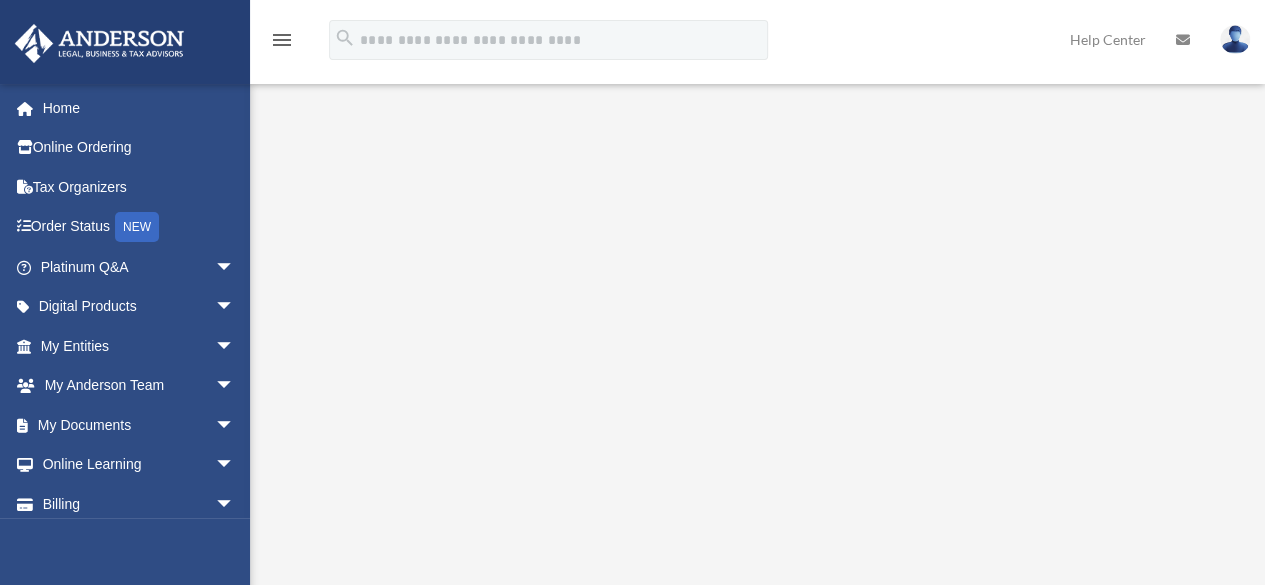 scroll, scrollTop: 0, scrollLeft: 0, axis: both 